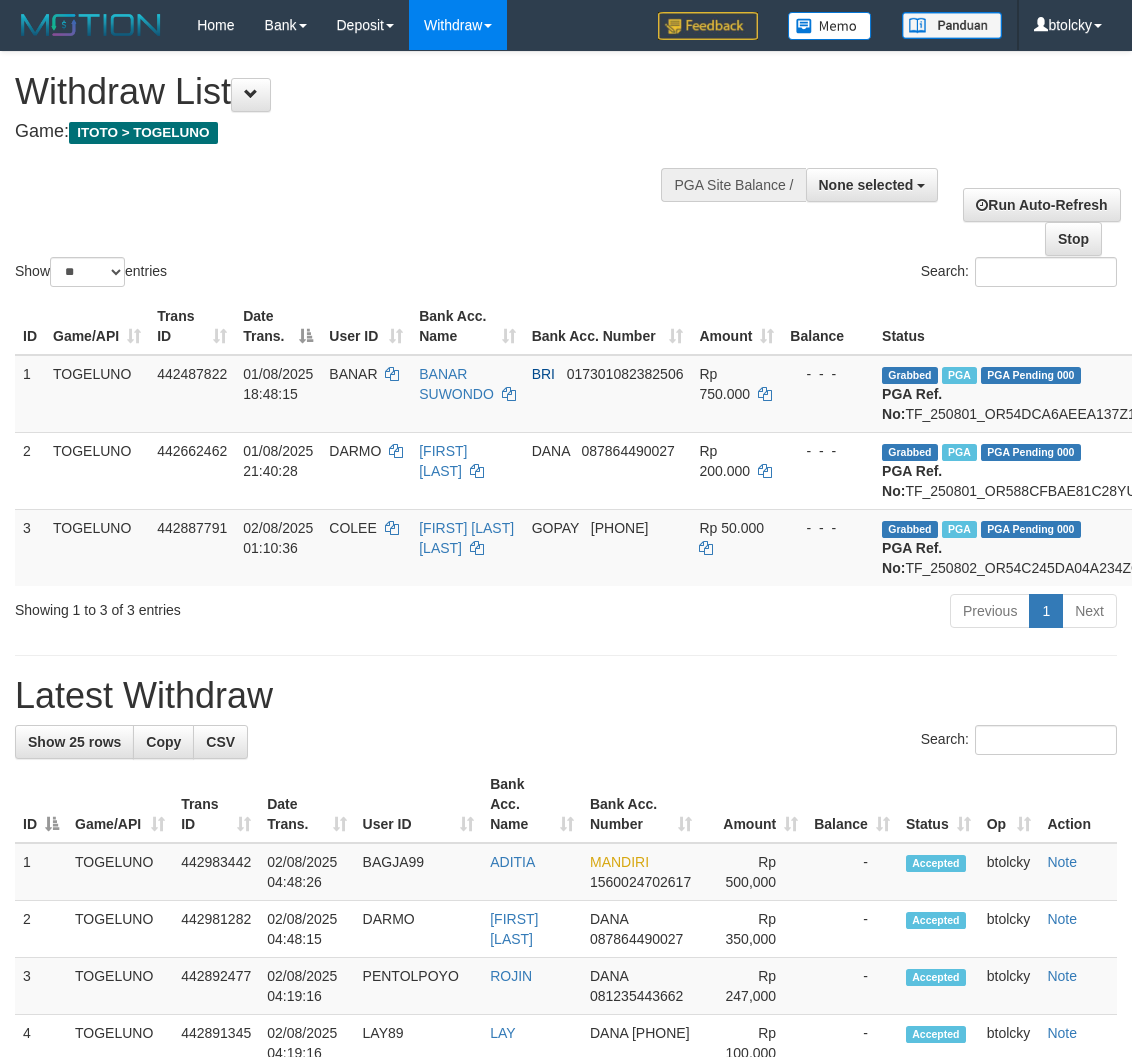 select 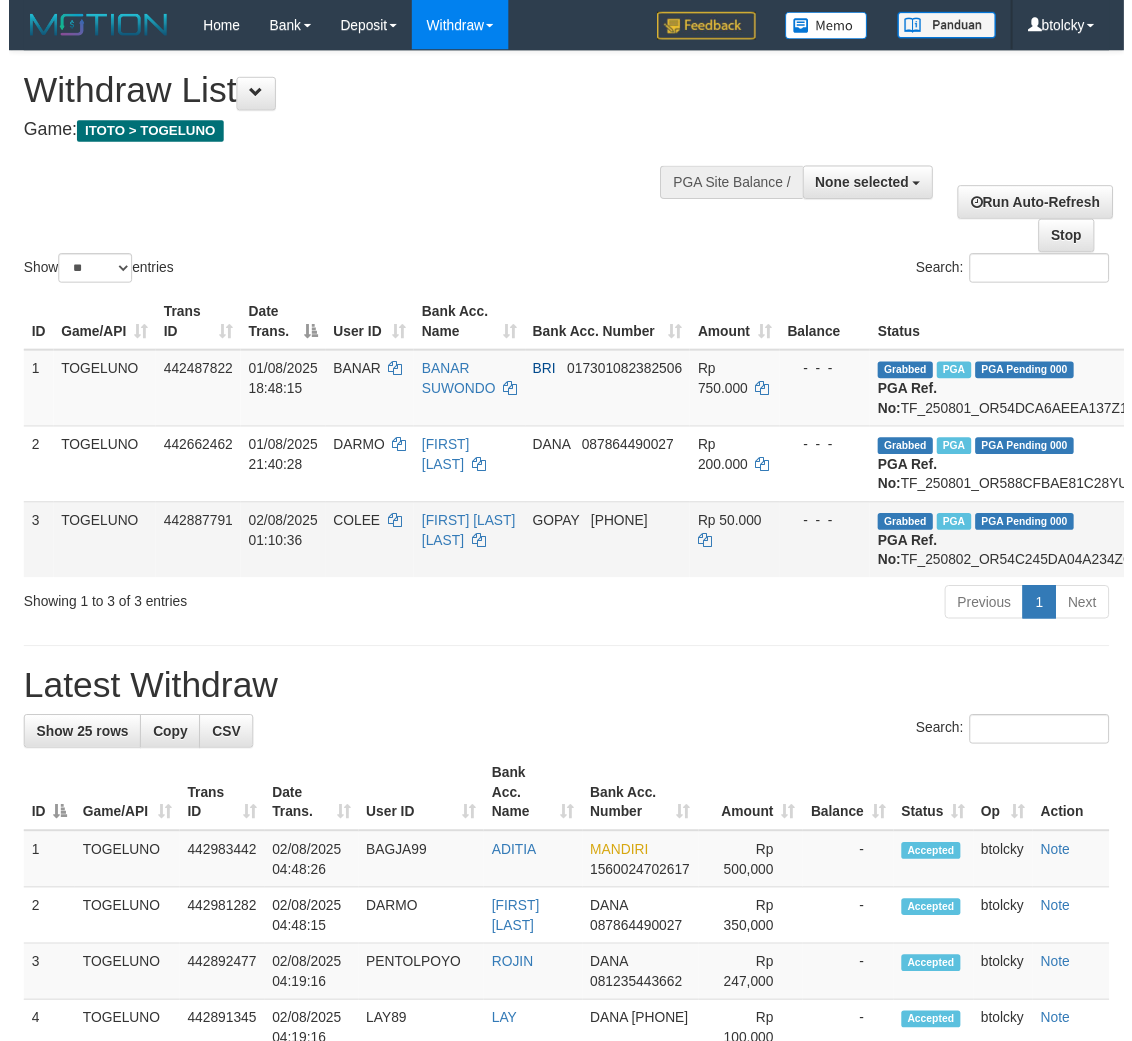 scroll, scrollTop: 64, scrollLeft: 22, axis: both 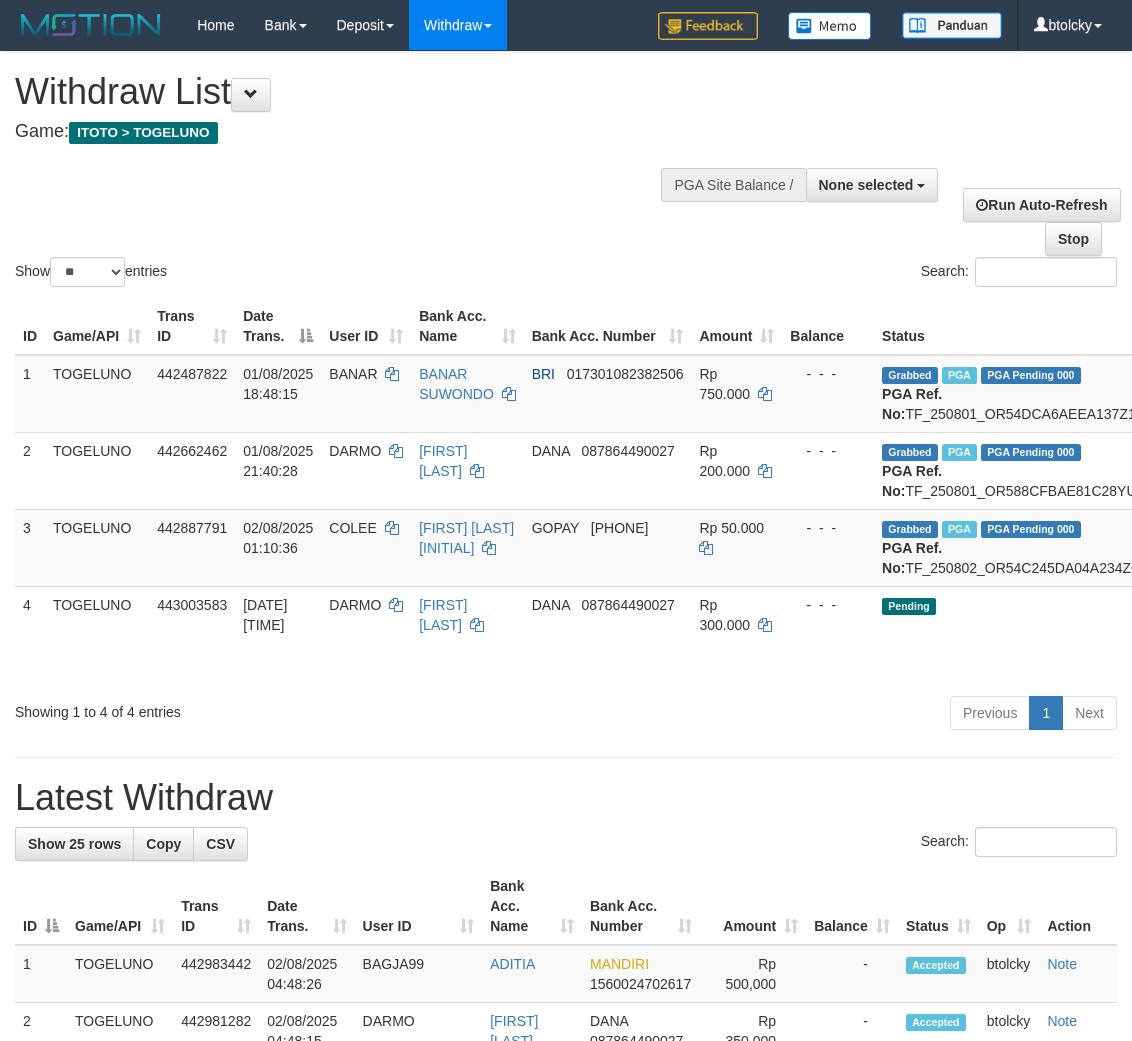 select 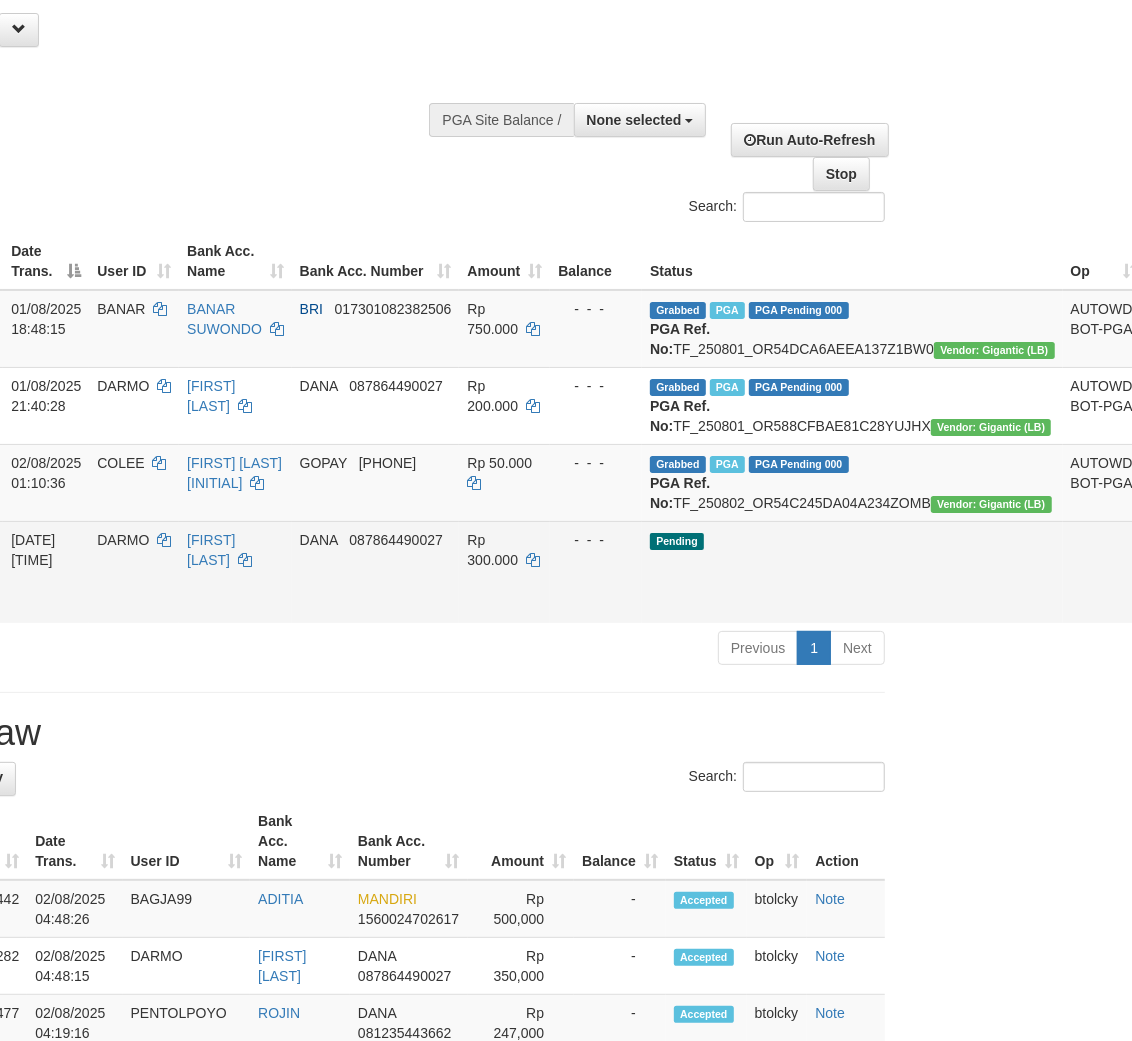 scroll, scrollTop: 65, scrollLeft: 233, axis: both 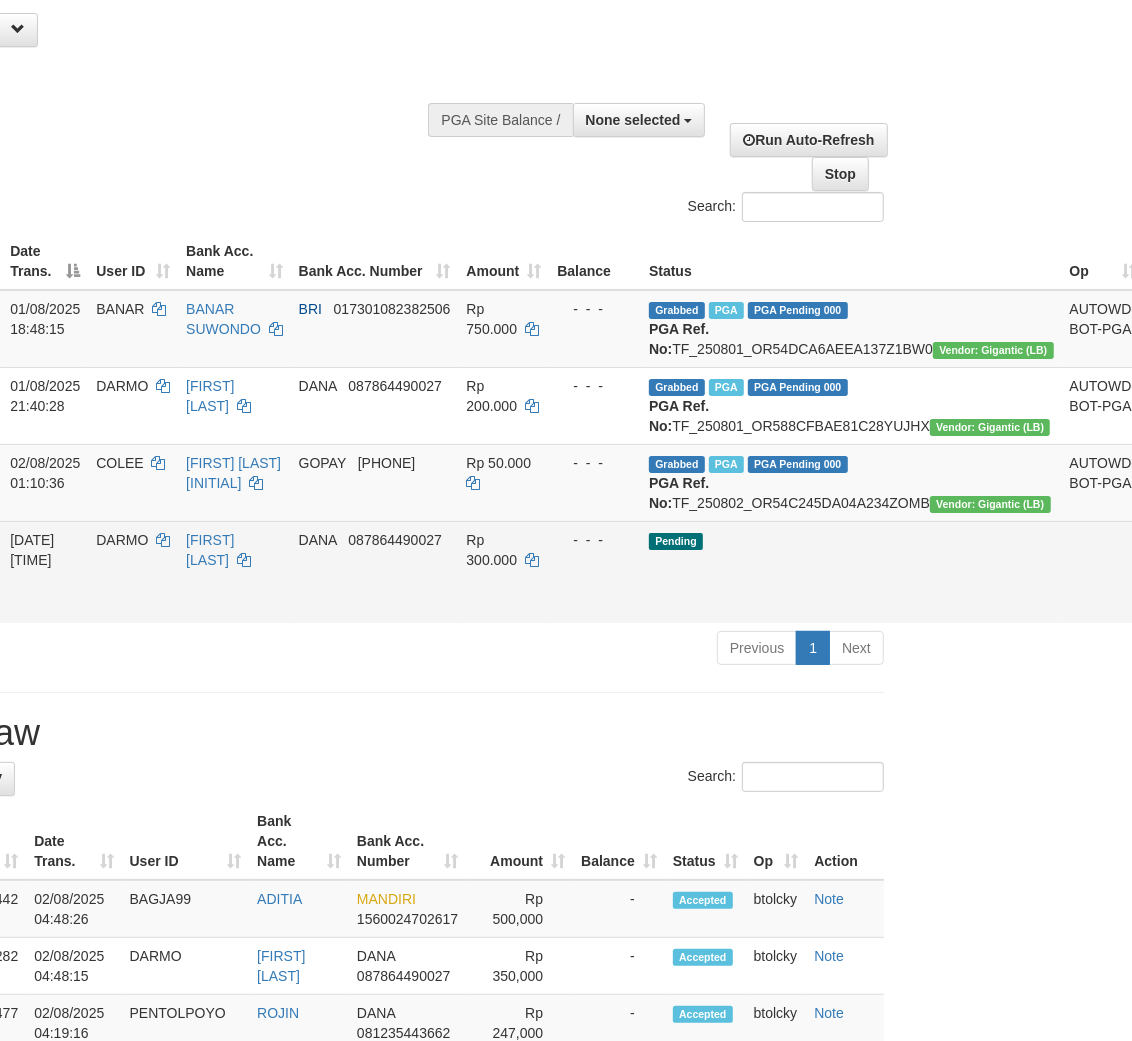 click on "Send PGA" at bounding box center (1168, 595) 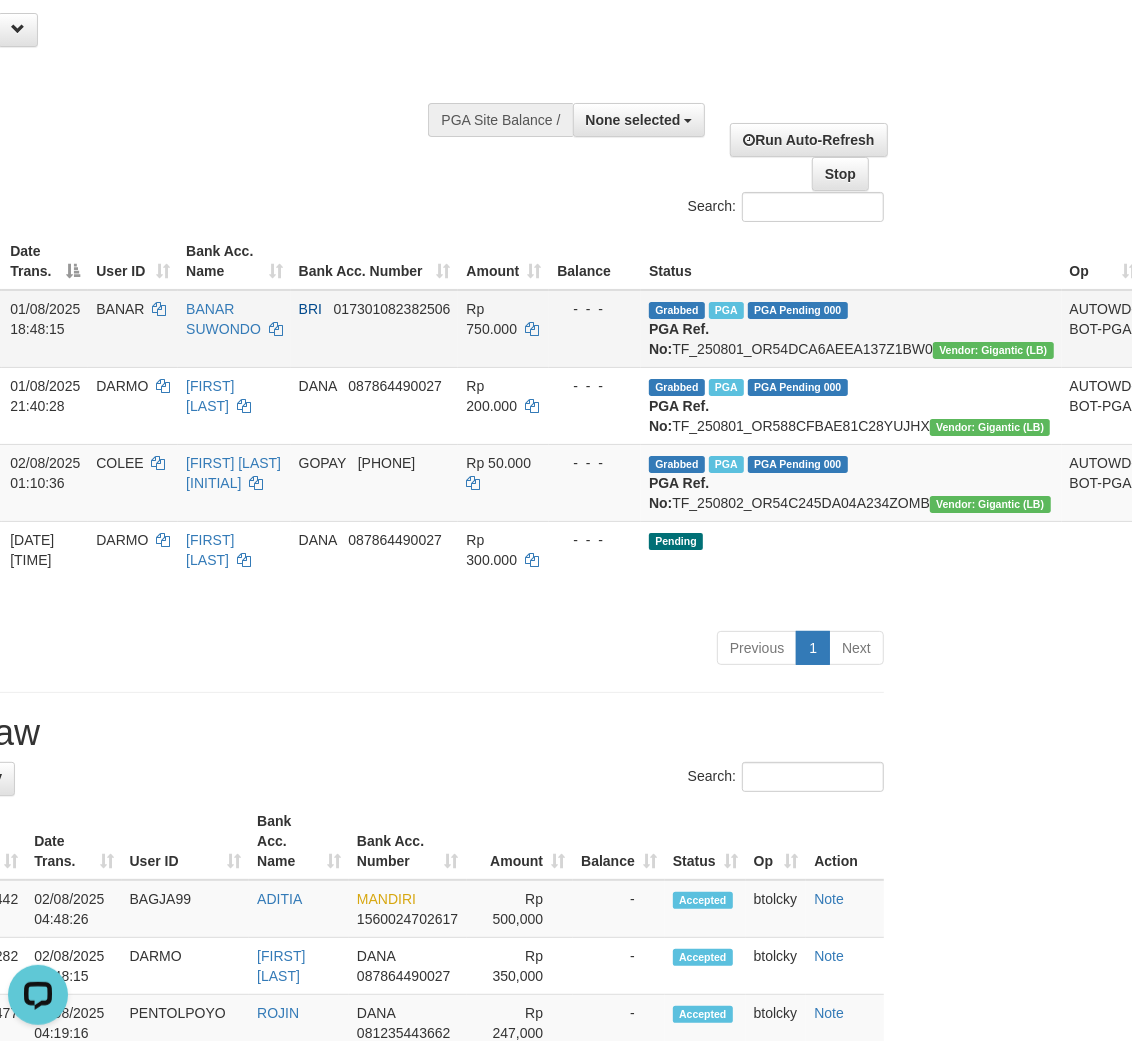 scroll, scrollTop: 0, scrollLeft: 0, axis: both 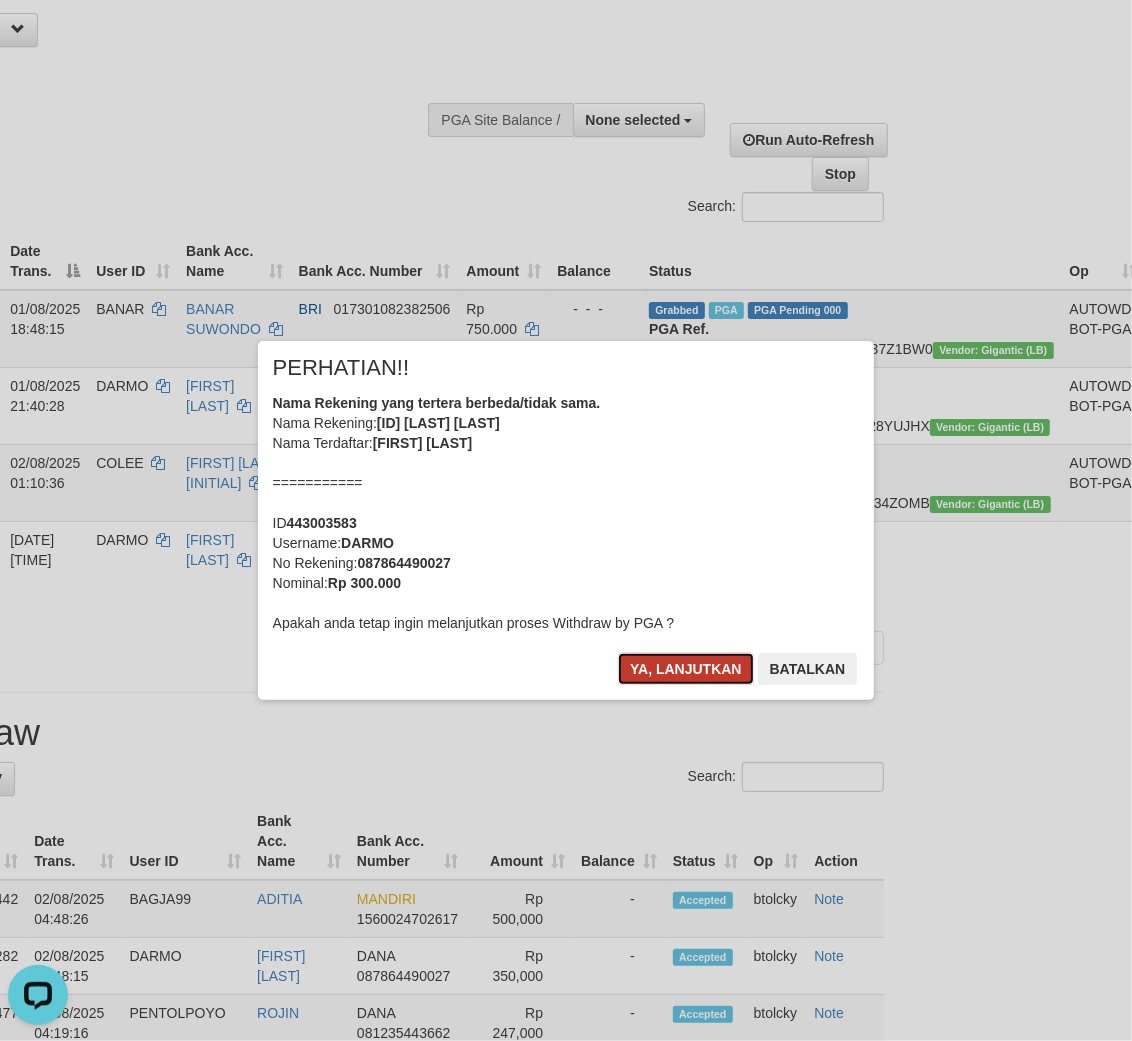 click on "Ya, lanjutkan" at bounding box center [686, 669] 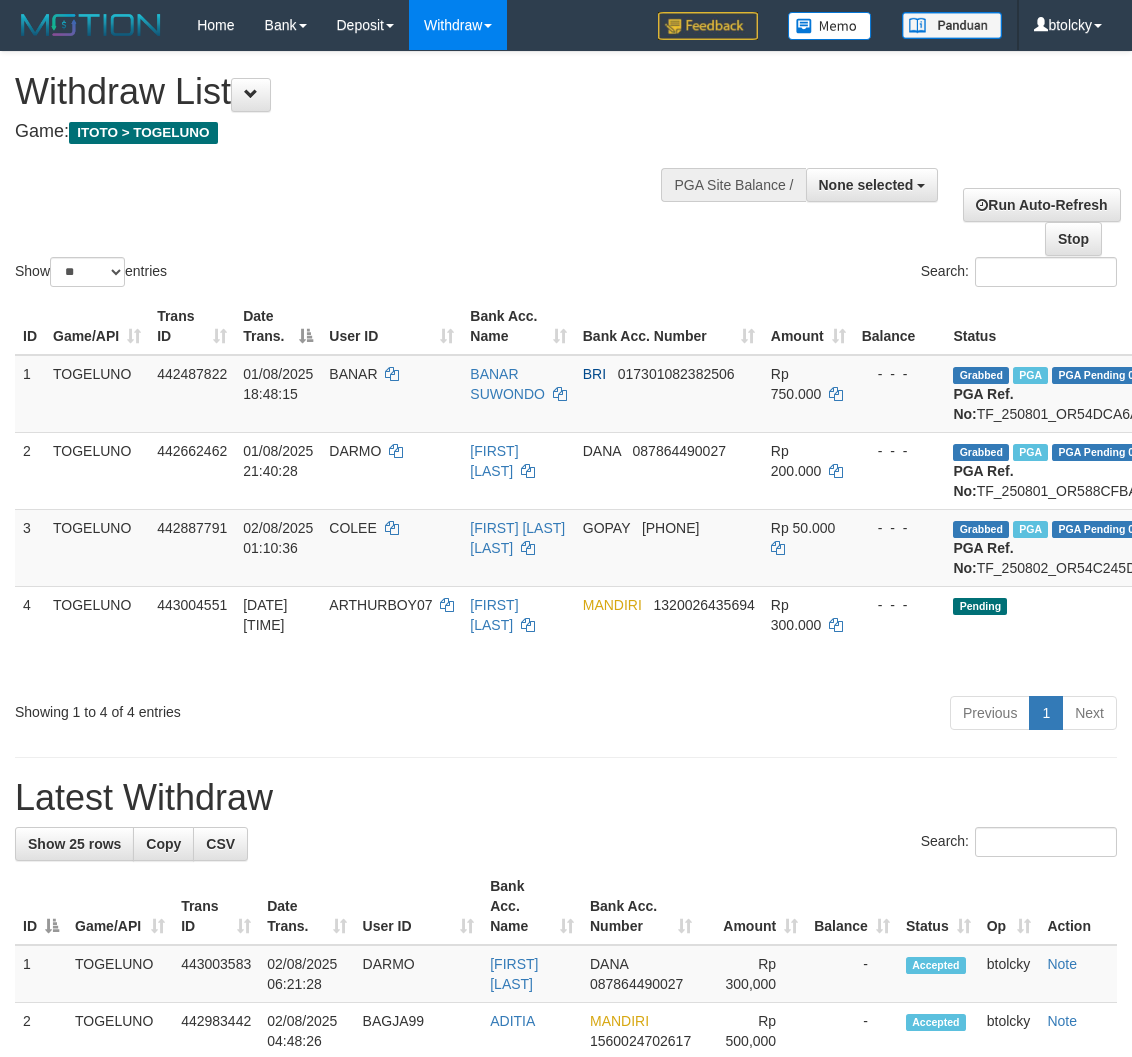select 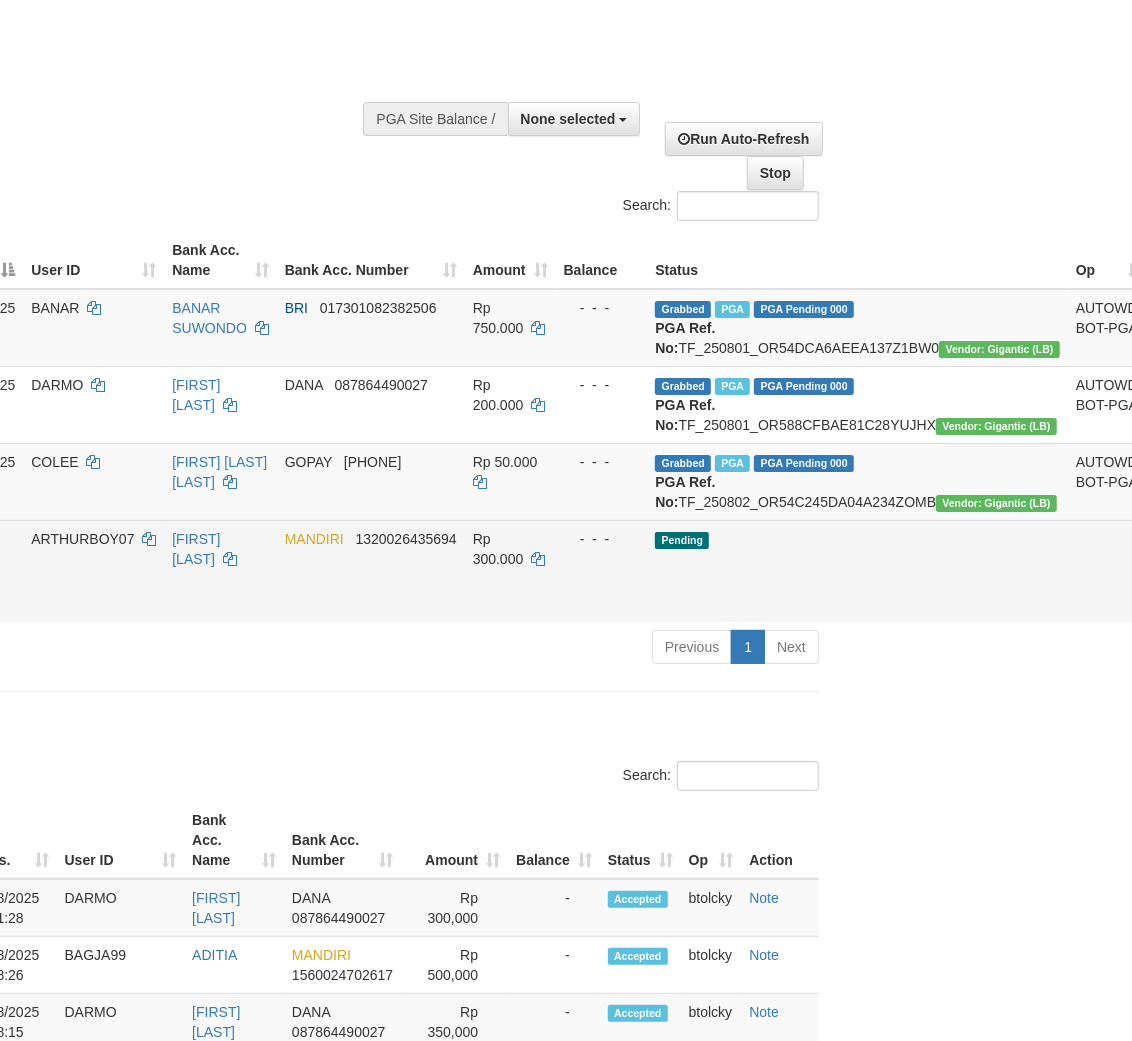 scroll, scrollTop: 66, scrollLeft: 310, axis: both 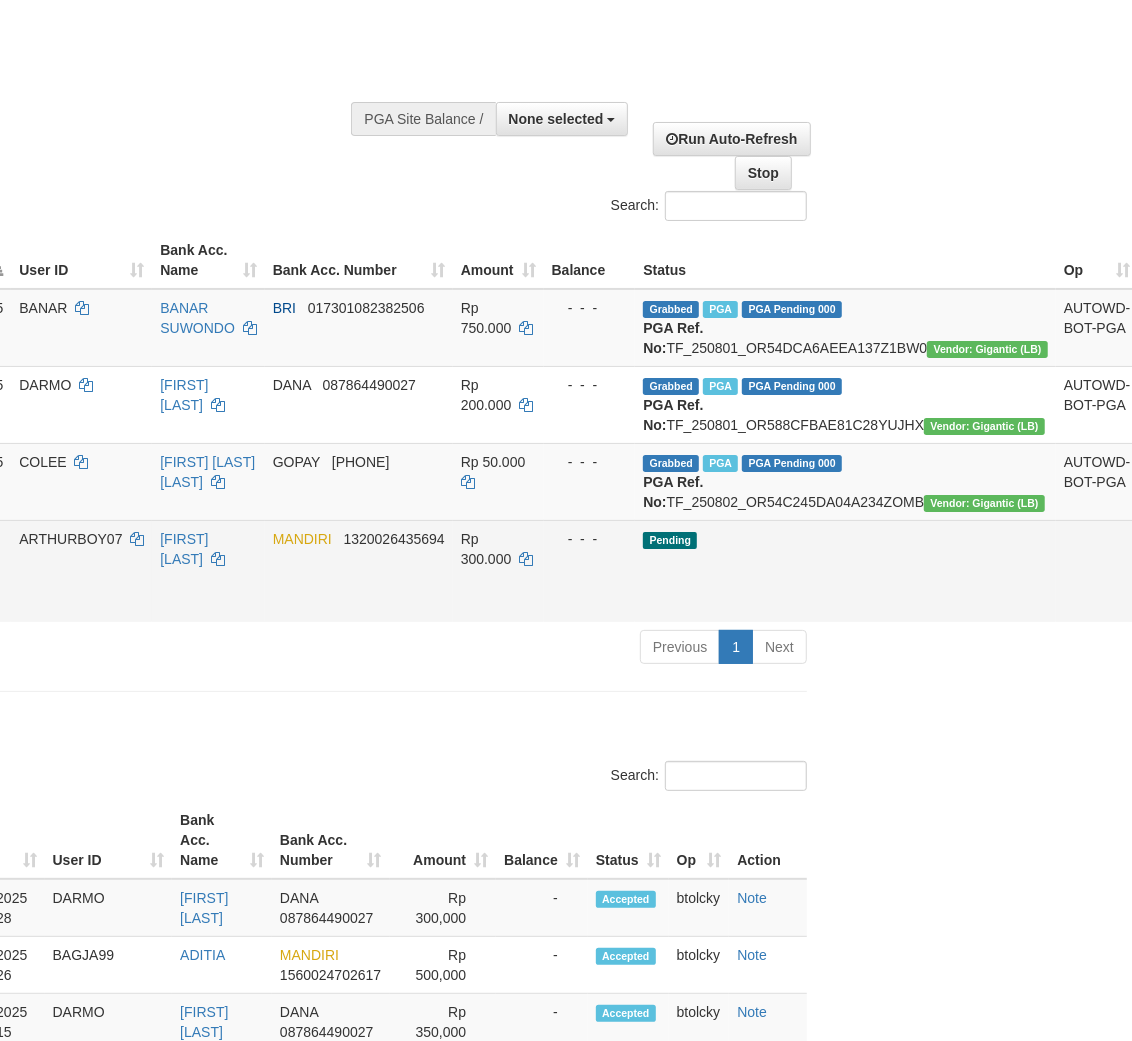 click on "Send PGA" at bounding box center (1188, 590) 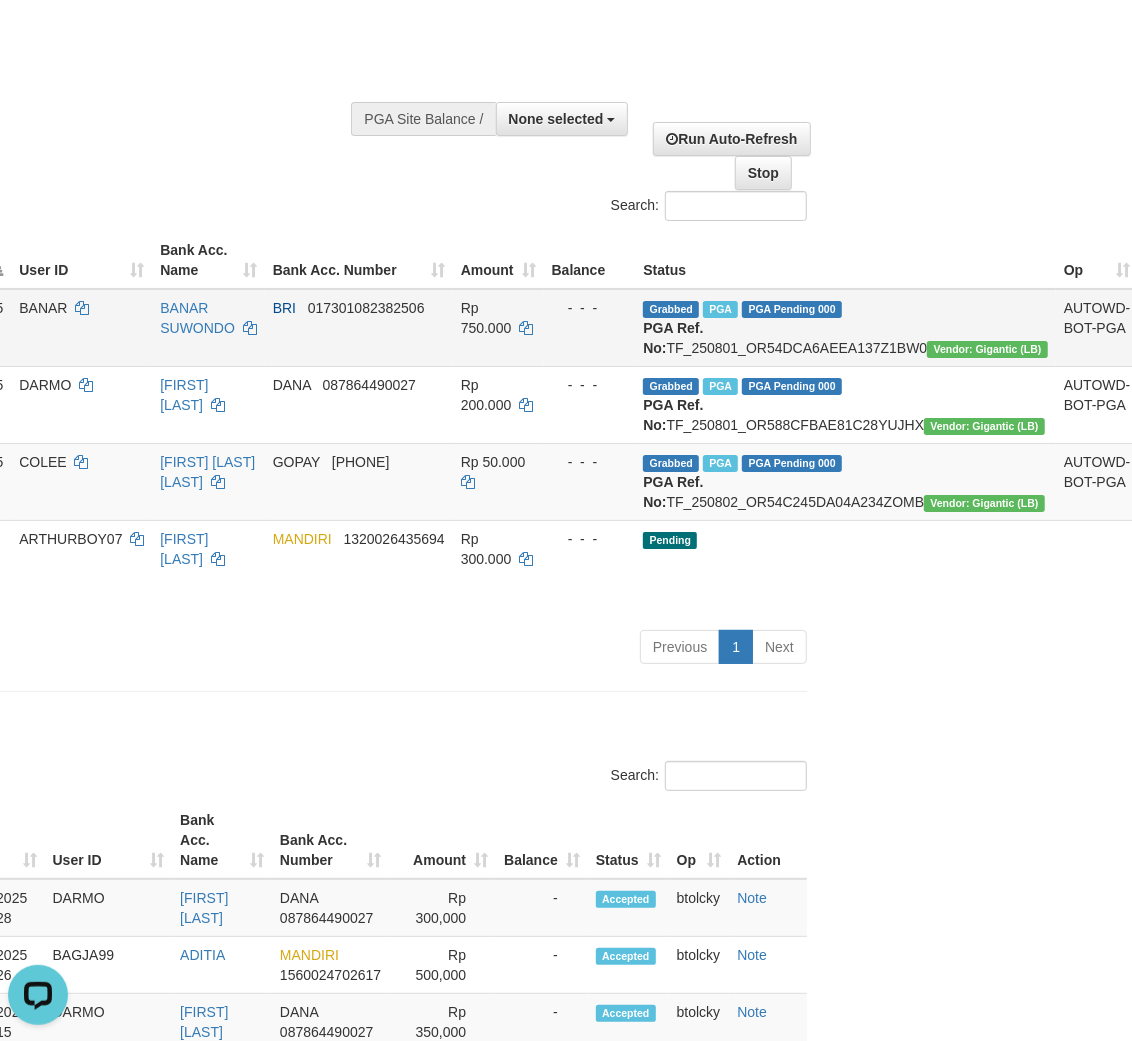 scroll, scrollTop: 0, scrollLeft: 0, axis: both 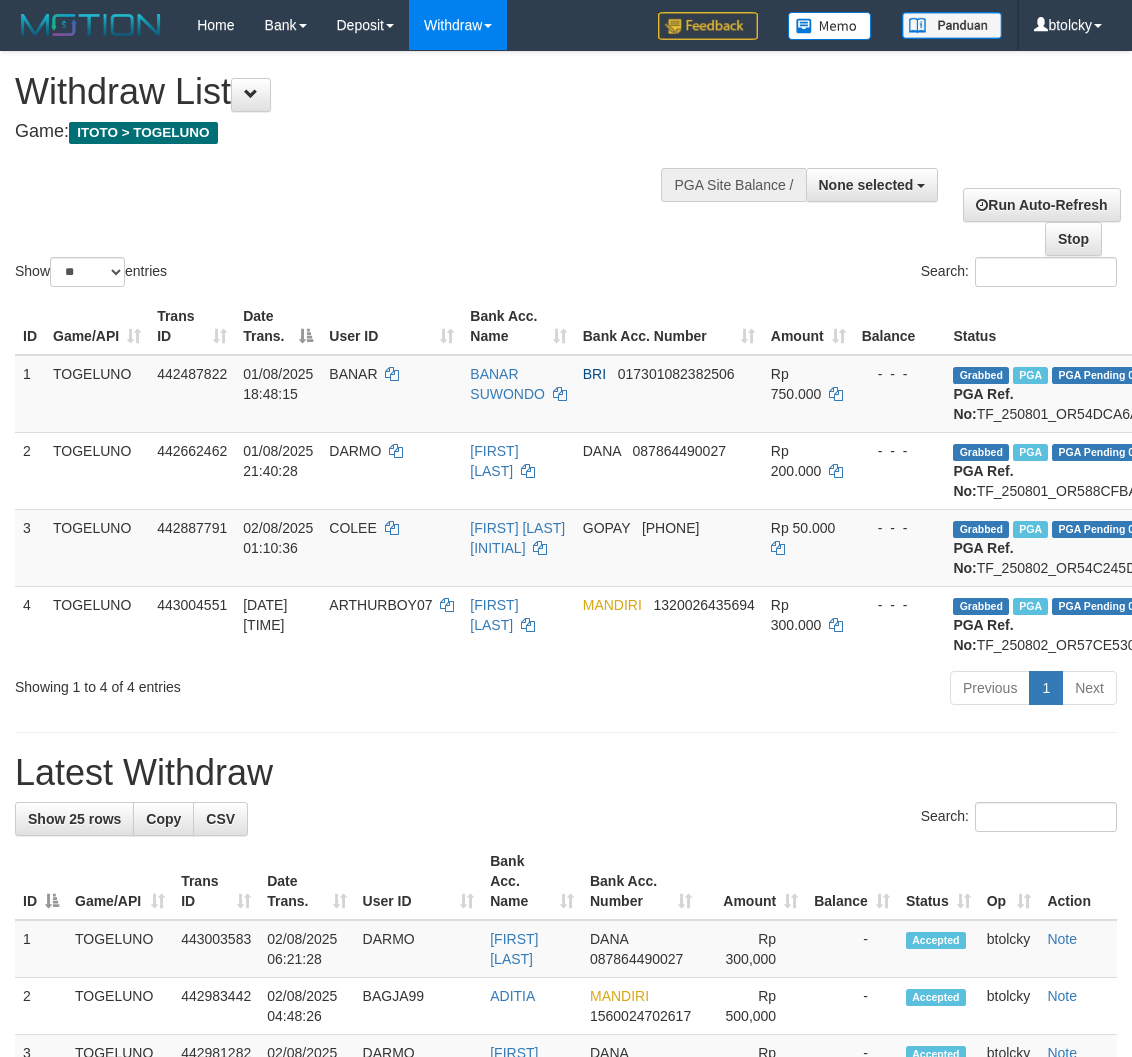 select 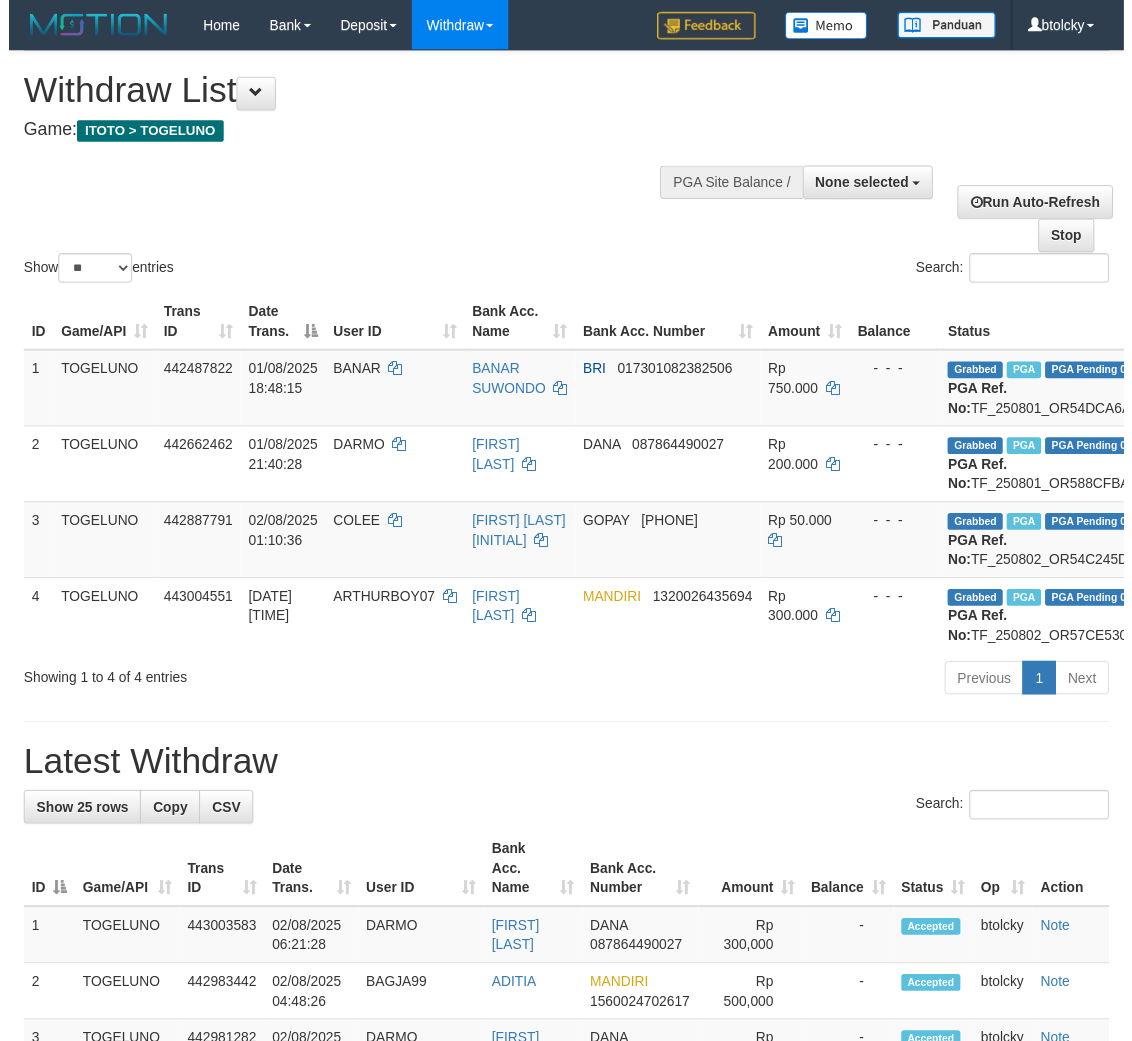 scroll, scrollTop: 66, scrollLeft: 310, axis: both 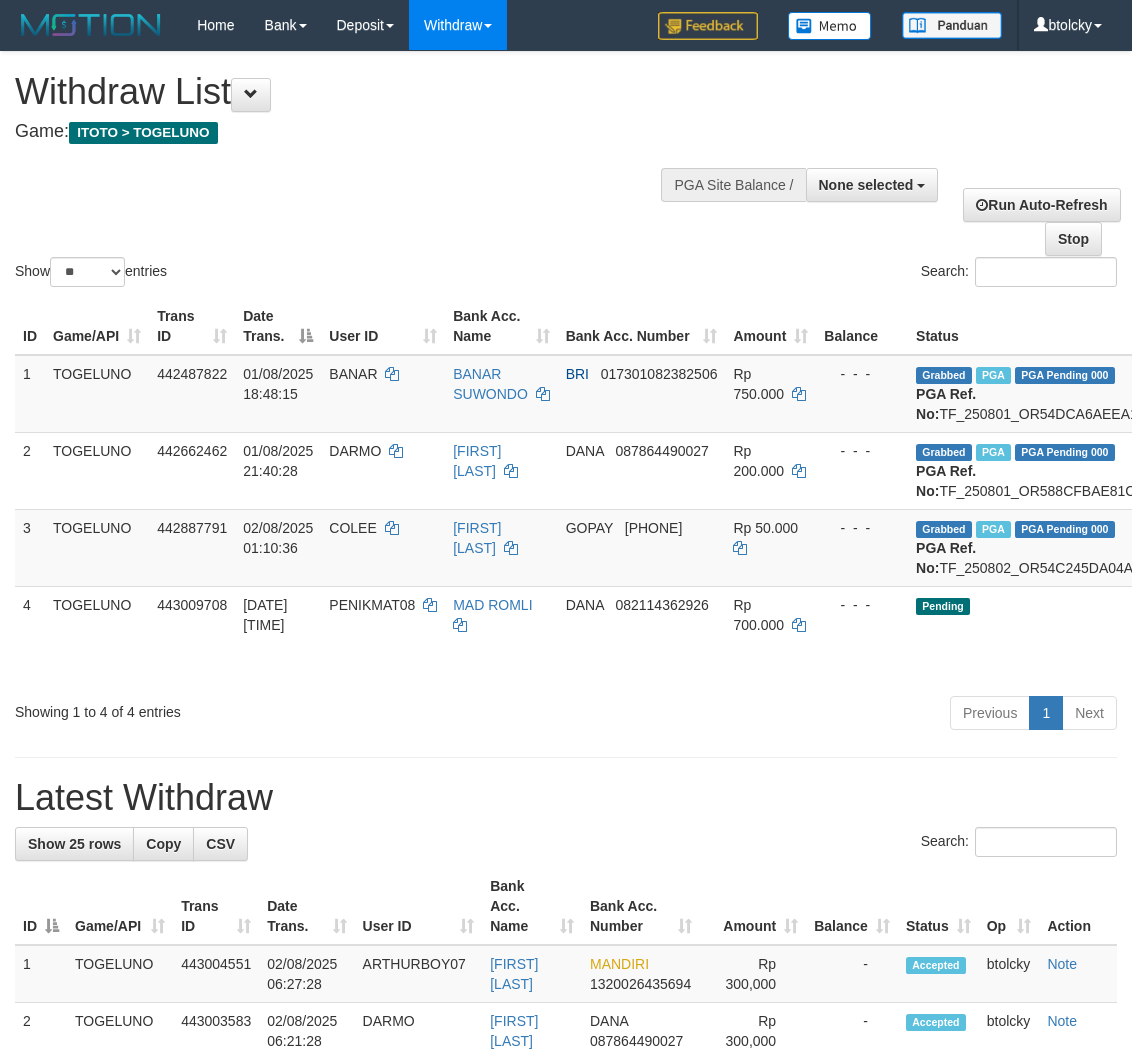 select 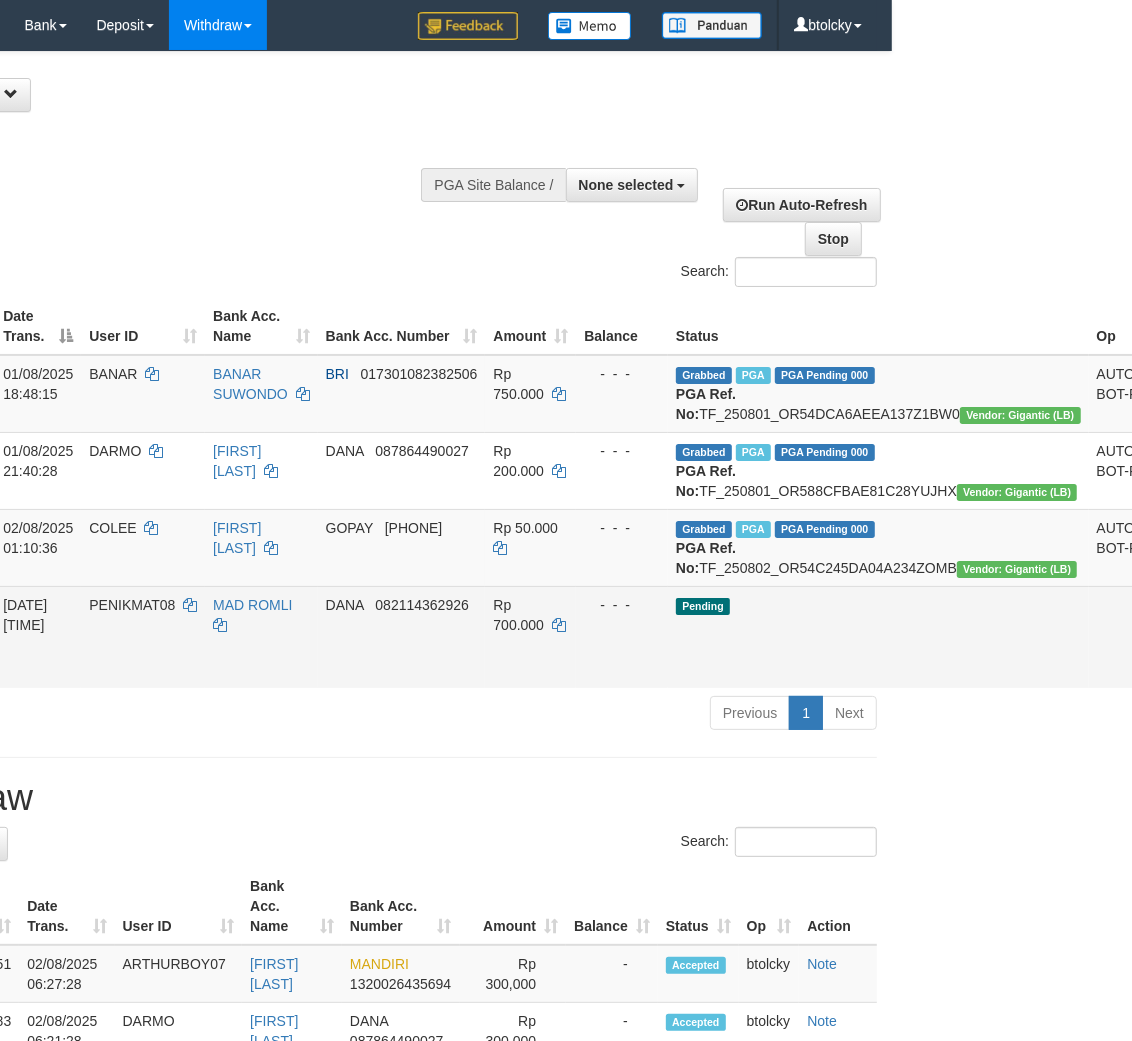 scroll, scrollTop: 0, scrollLeft: 271, axis: horizontal 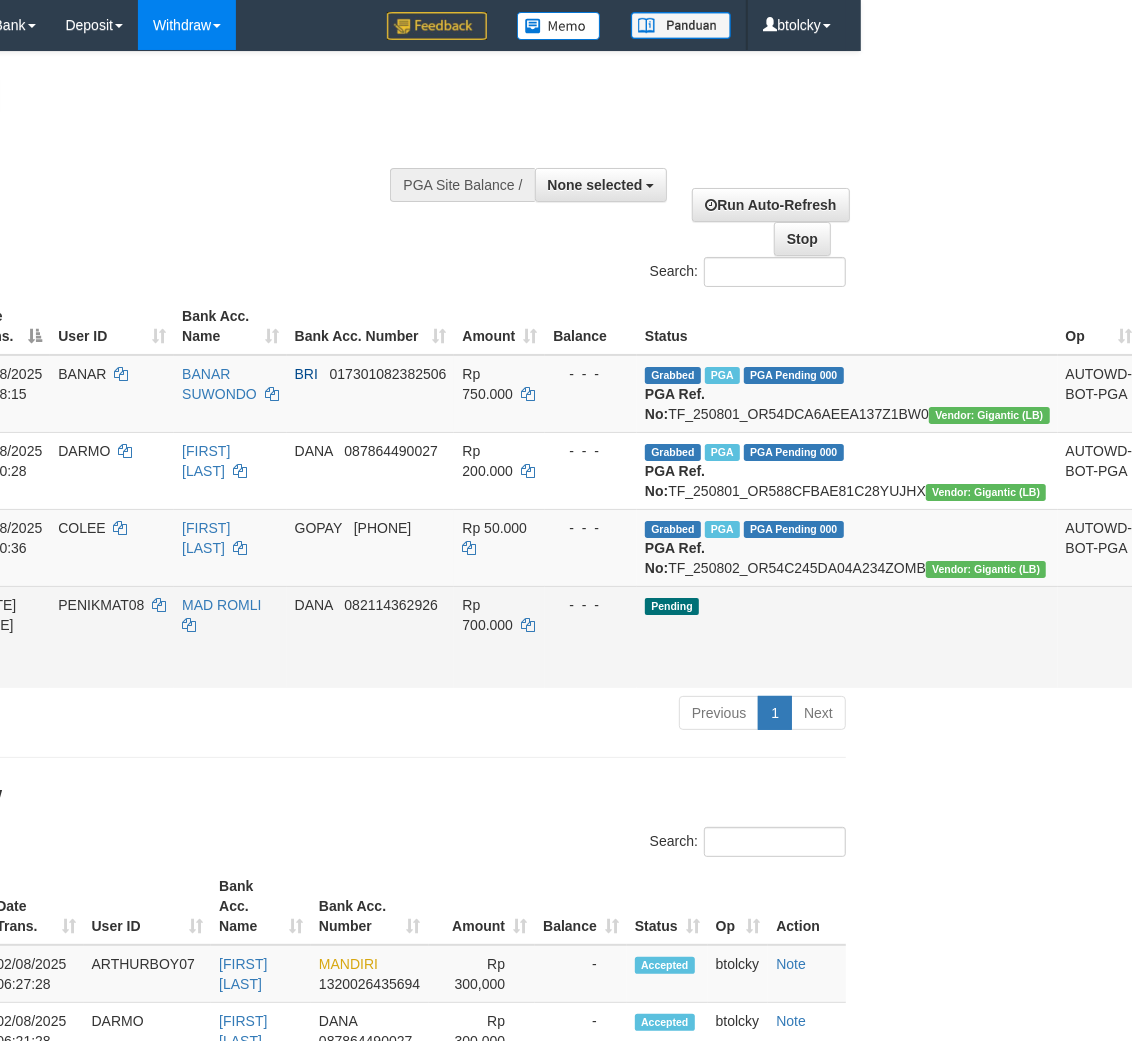 click on "Send PGA" at bounding box center [1164, 660] 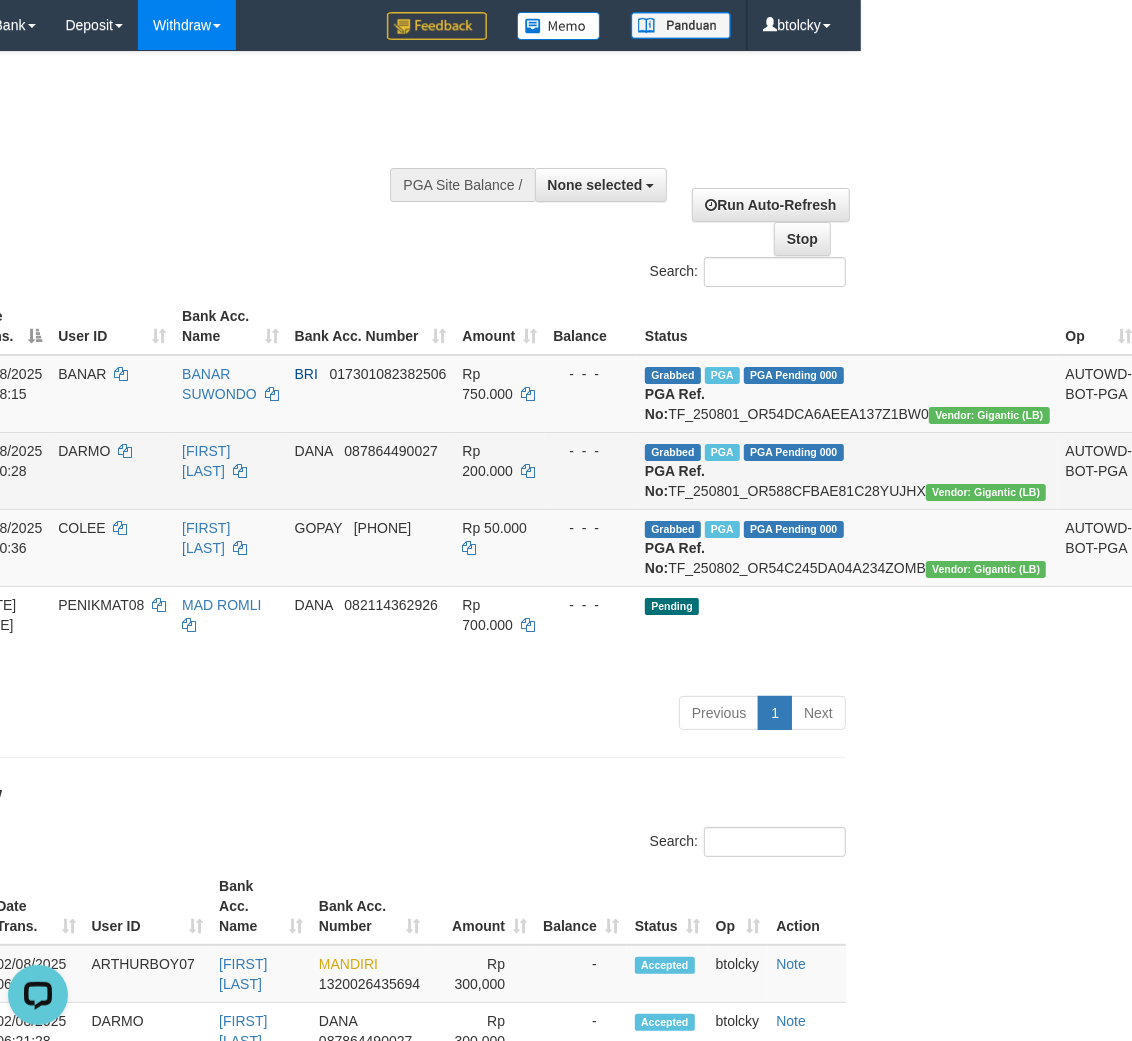 scroll, scrollTop: 0, scrollLeft: 0, axis: both 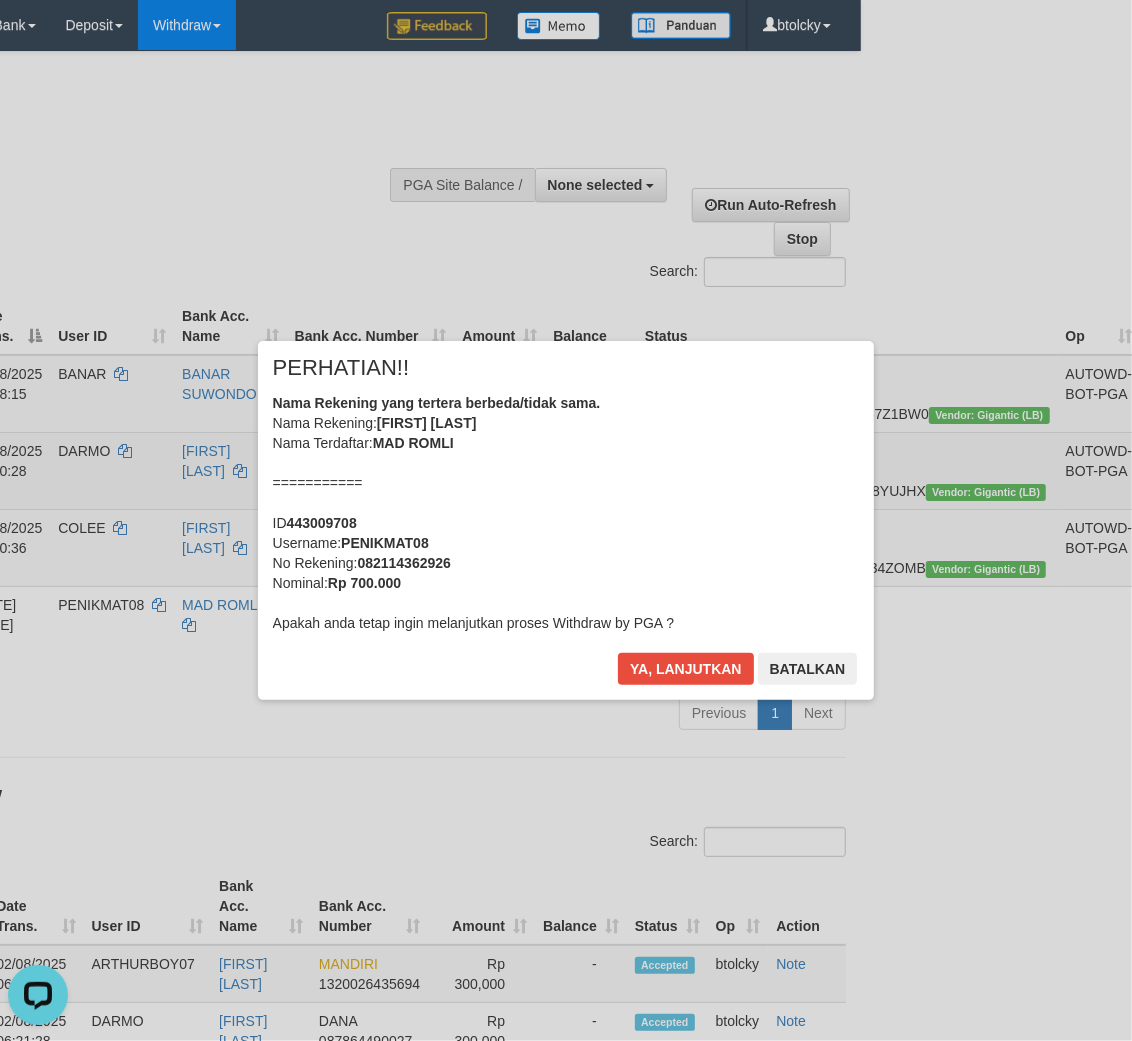 click on "× PERHATIAN!! Nama Rekening yang tertera berbeda/tidak sama. Nama Rekening:  DNID MXX ROMXX Nama Terdaftar:  MAD ROMLI =========== ID  443009708 Username:  PENIKMAT08 No Rekening:  082114362926 Nominal:  Rp 700.000 Apakah anda tetap ingin melanjutkan proses Withdraw by PGA ? Ya, lanjutkan Batalkan" at bounding box center [566, 520] 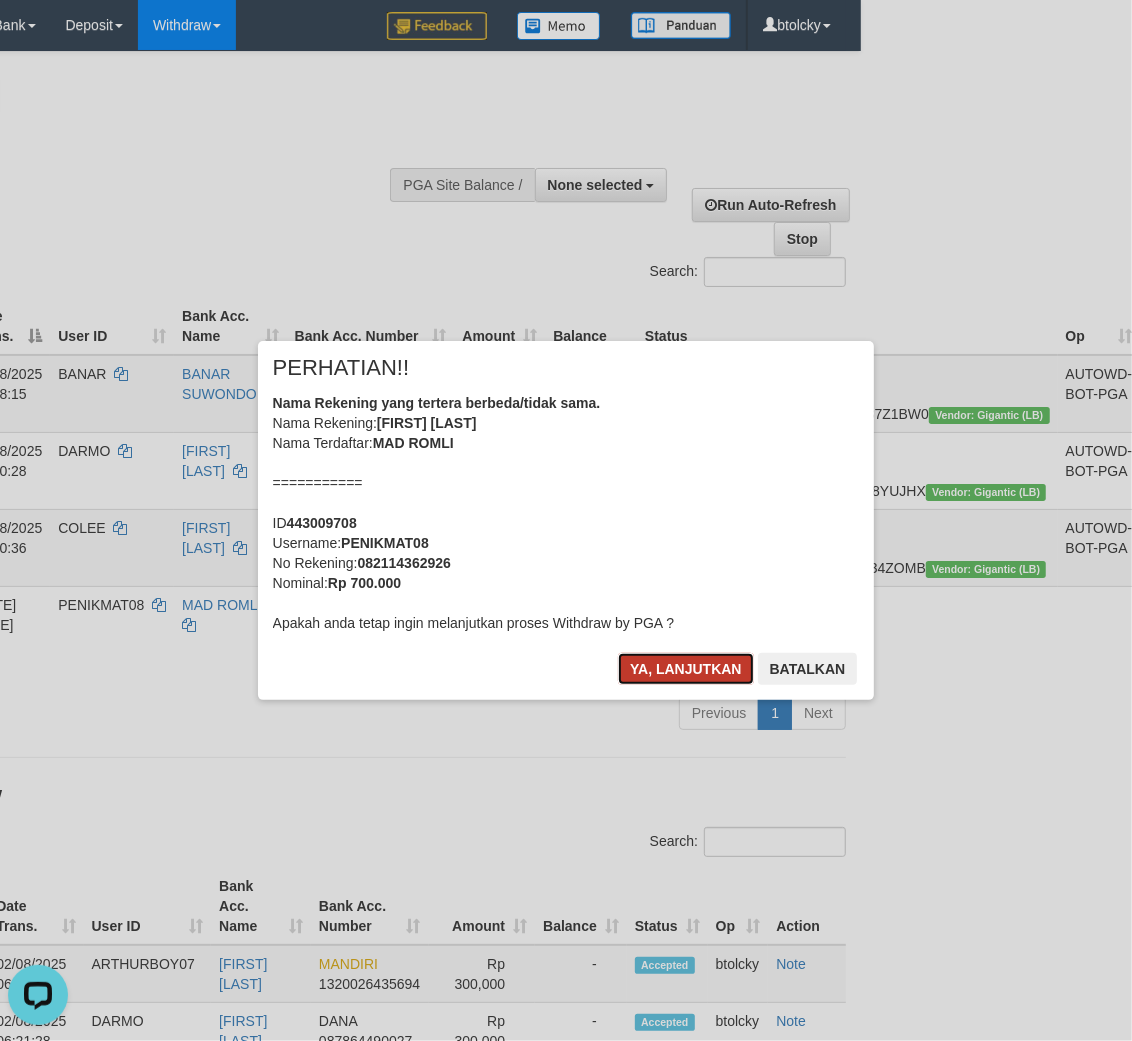 click on "Ya, lanjutkan" at bounding box center [686, 669] 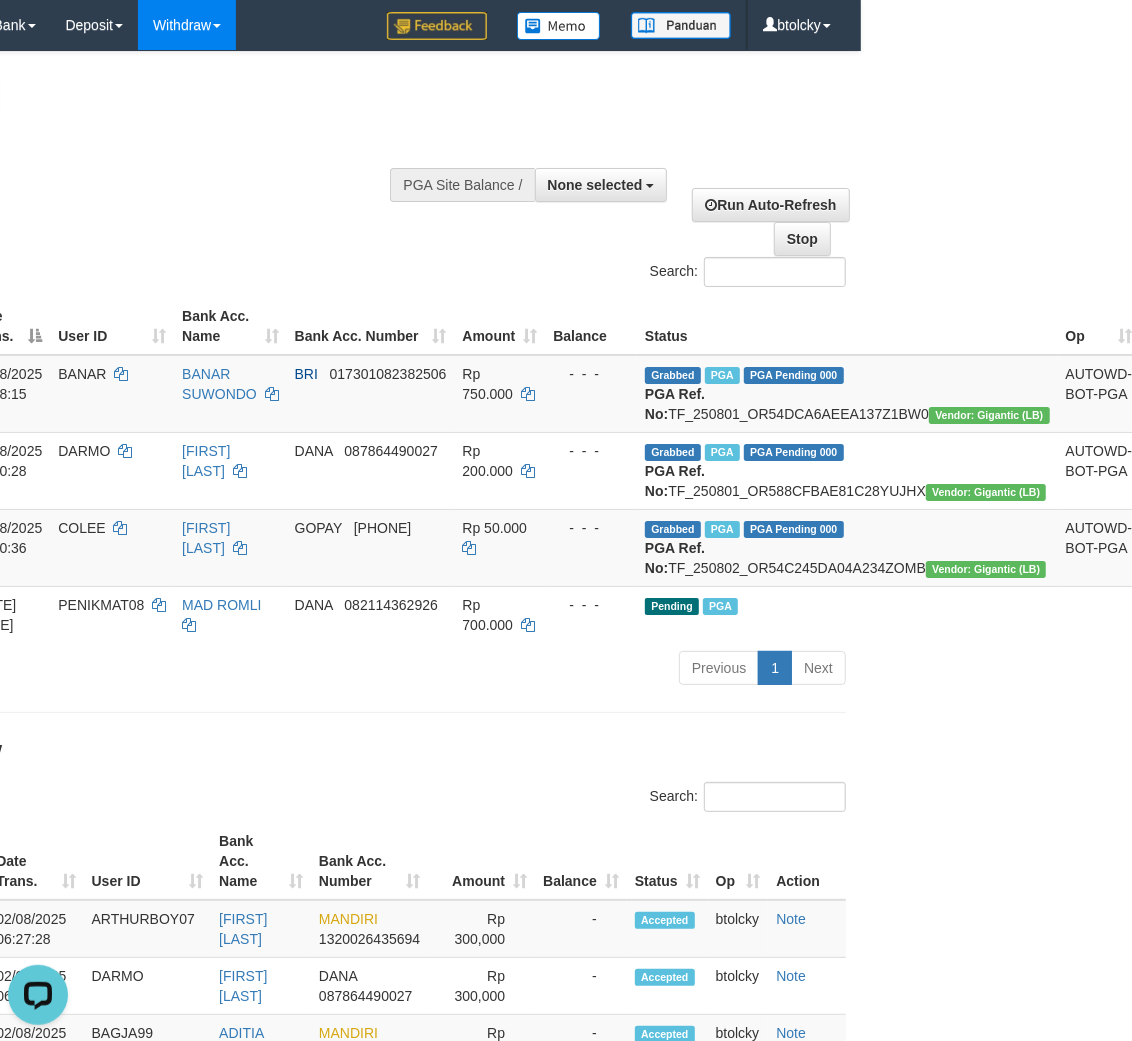 click on "Toggle navigation
Home
Bank
Account List
Load
By Website
Group
[ITOTO]													TOGELUNO
Mutasi Bank
Search
Sync
Note Mutasi
Deposit
DPS Fetch
DPS List
History
PGA History
Note DPS -" at bounding box center (295, 971) 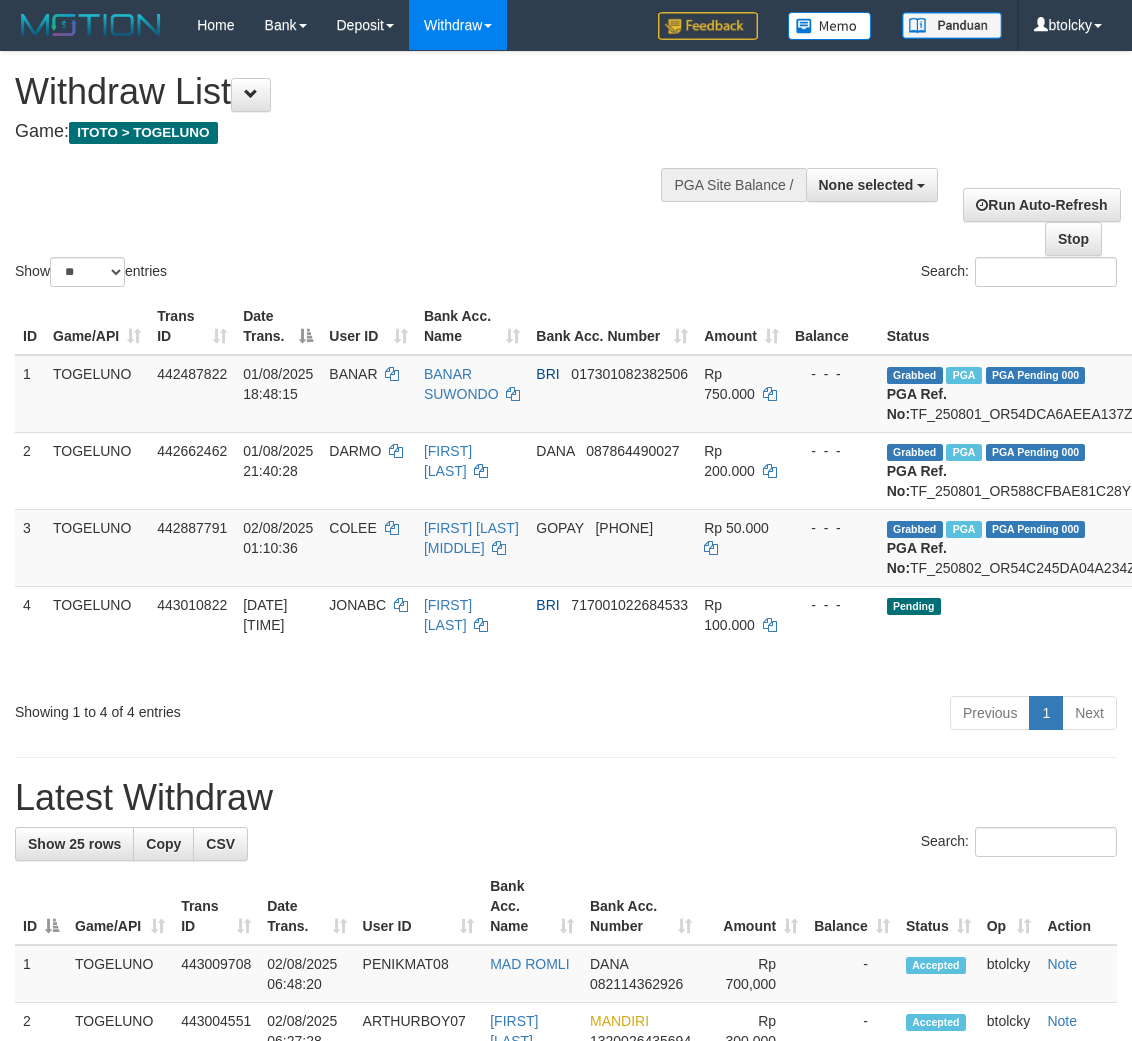 select 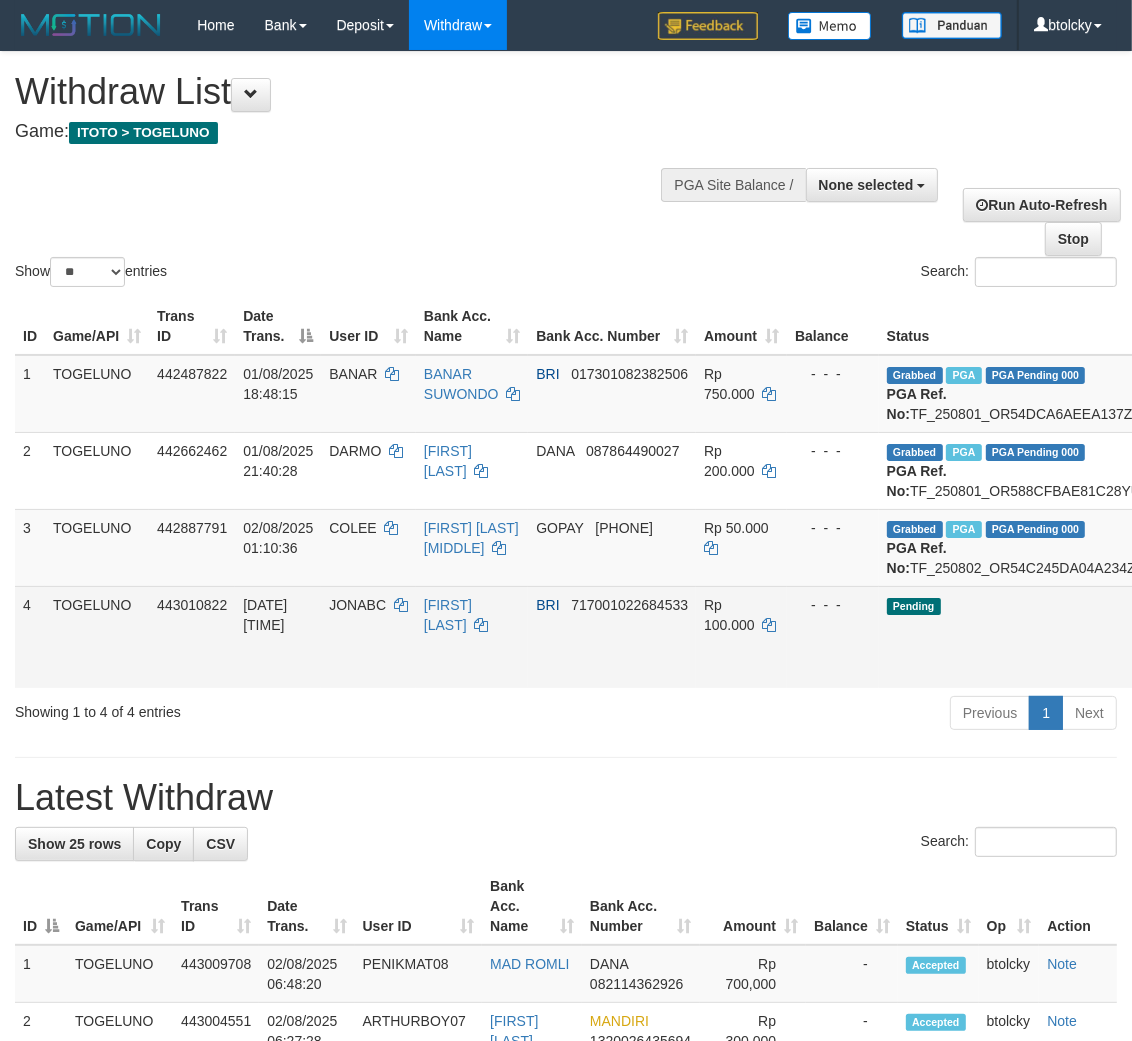 scroll, scrollTop: 0, scrollLeft: 242, axis: horizontal 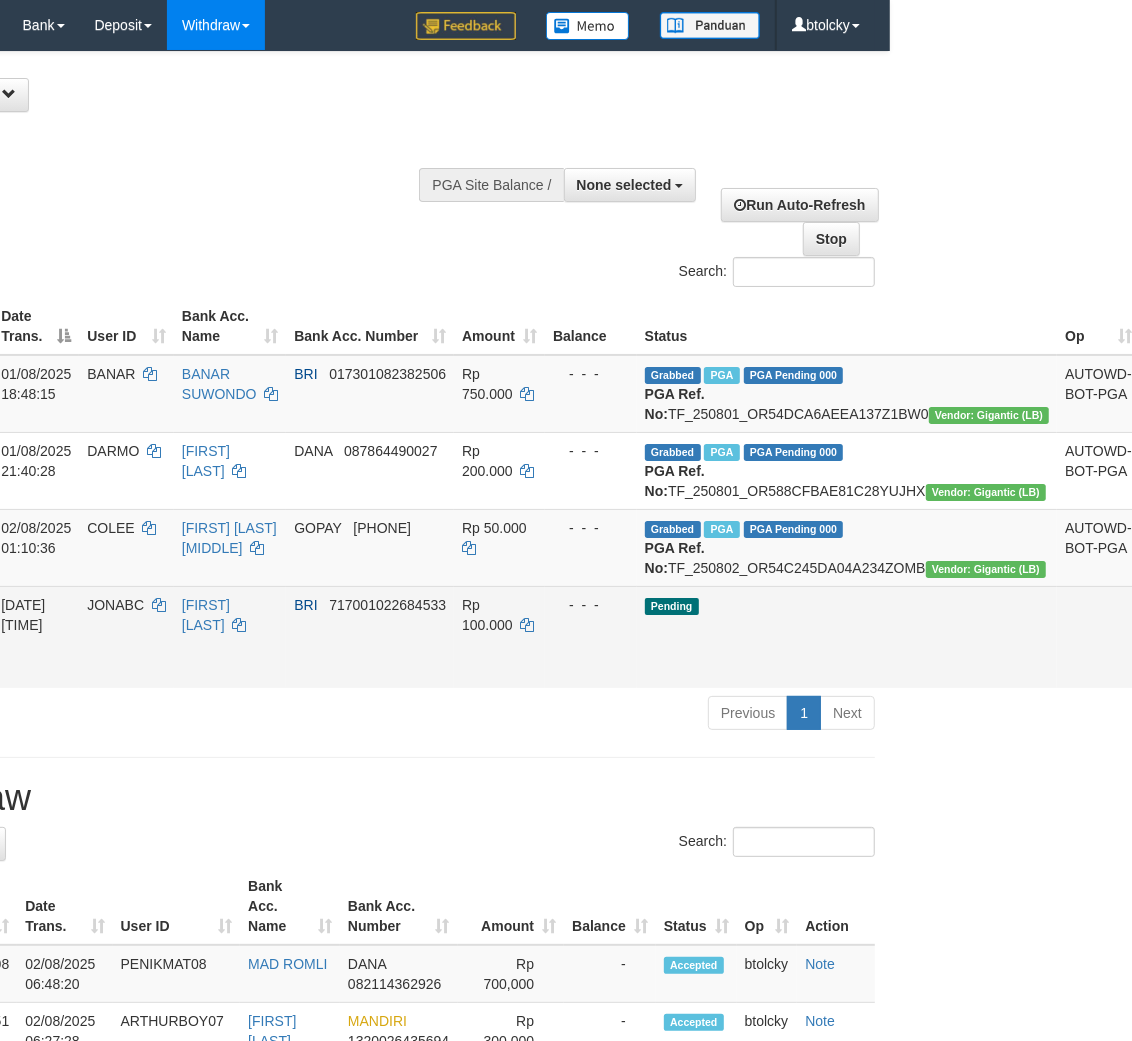 click on "Send PGA" at bounding box center [1164, 660] 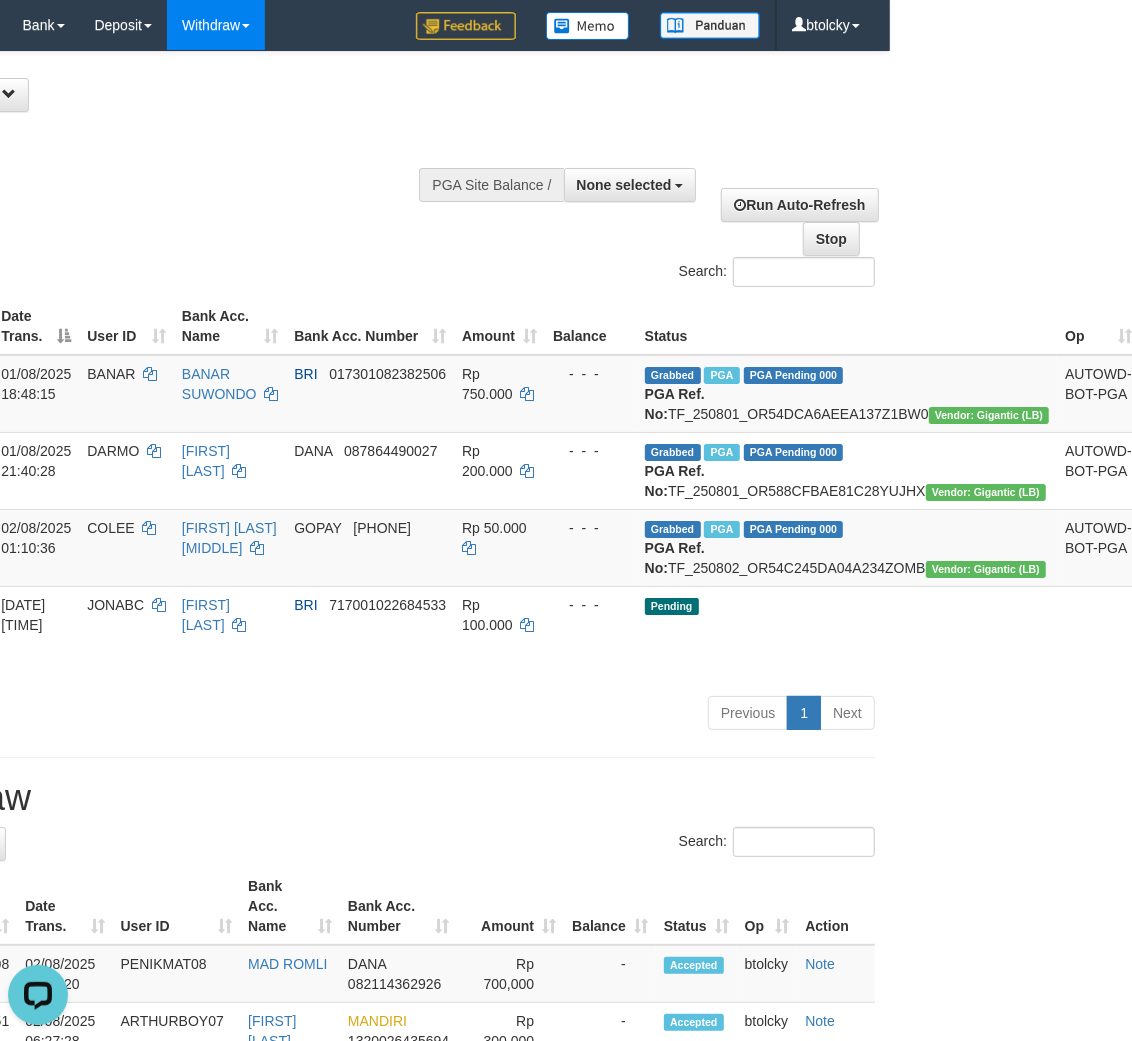 scroll, scrollTop: 0, scrollLeft: 0, axis: both 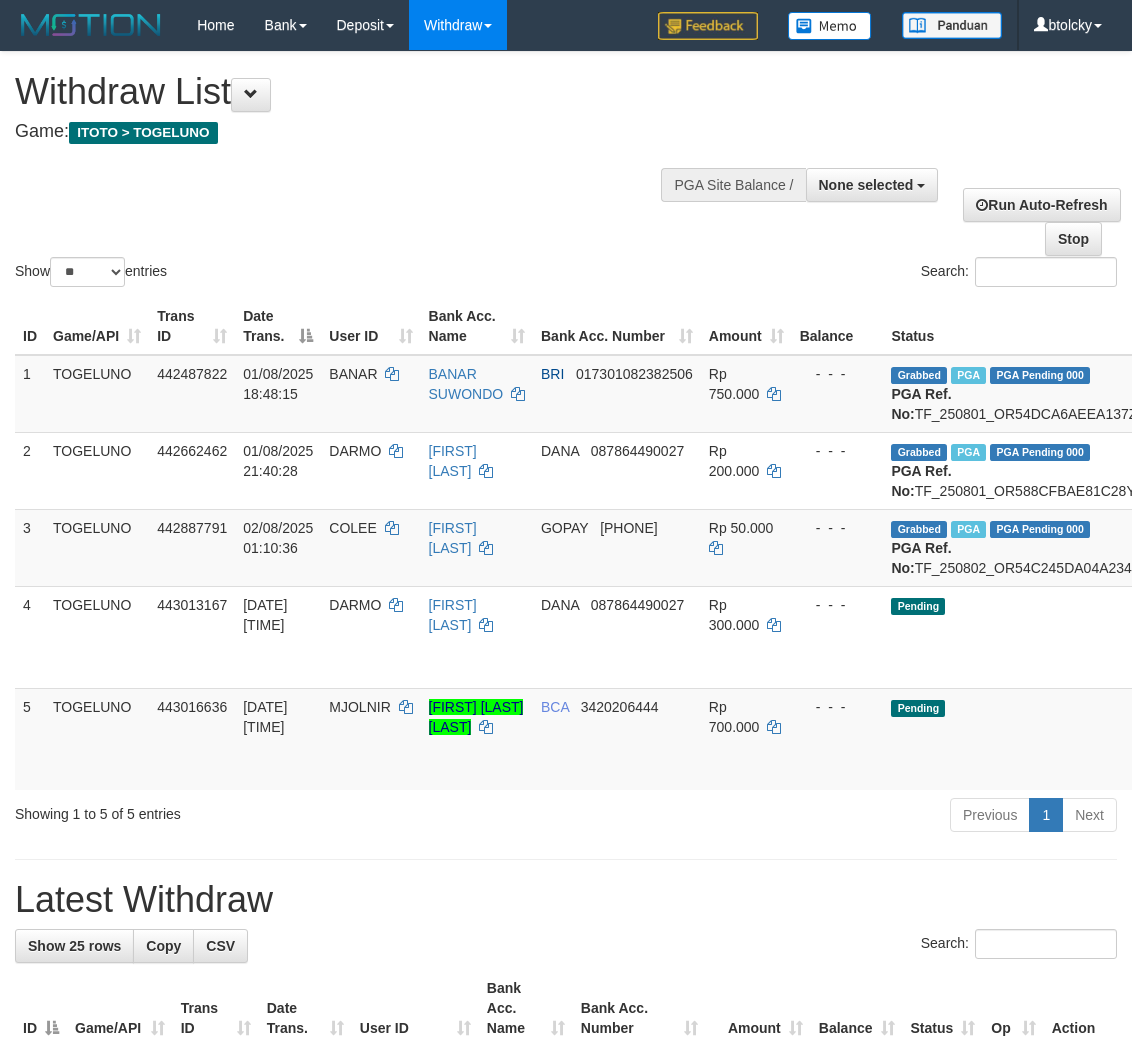 select 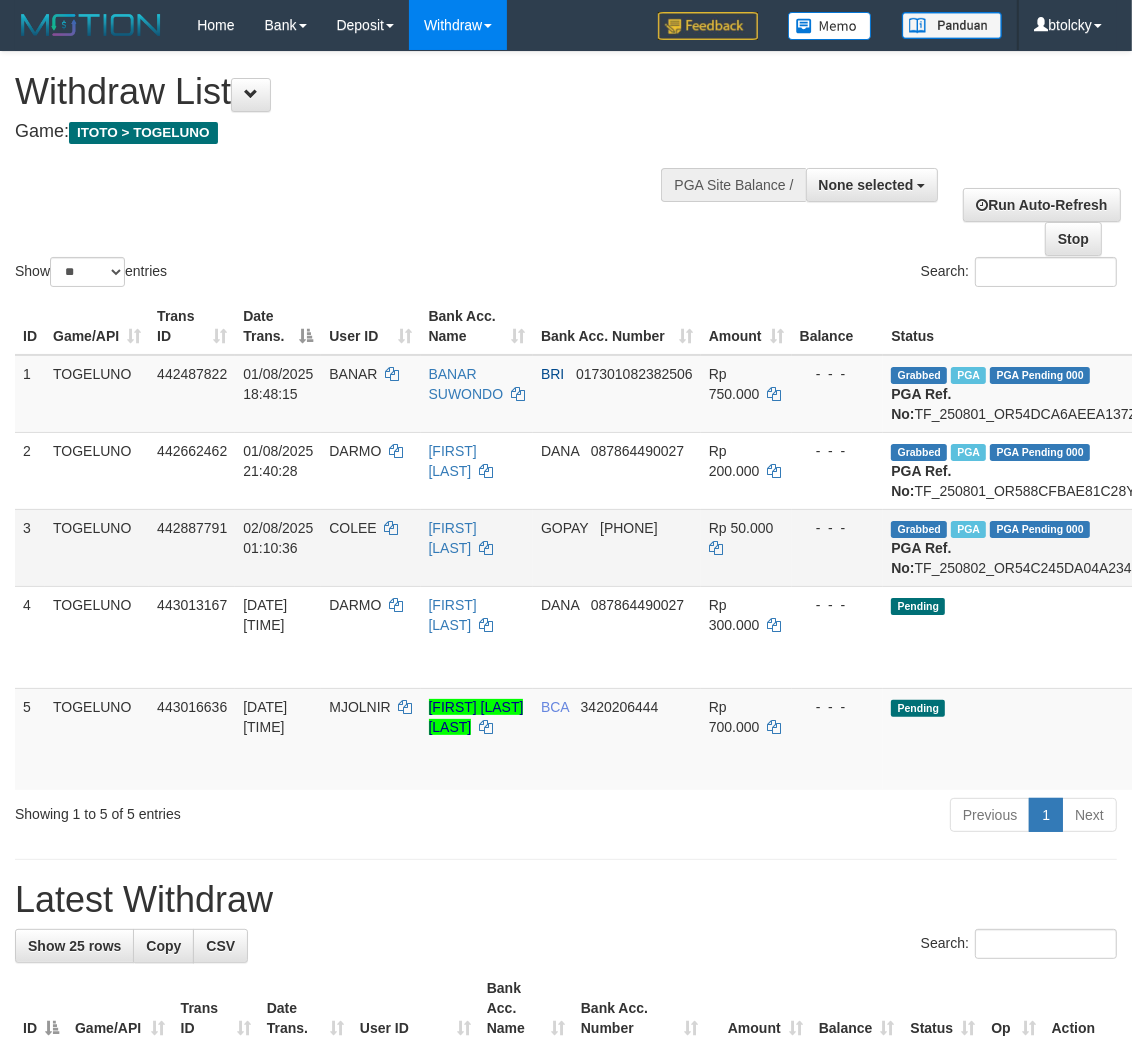 scroll, scrollTop: 0, scrollLeft: 241, axis: horizontal 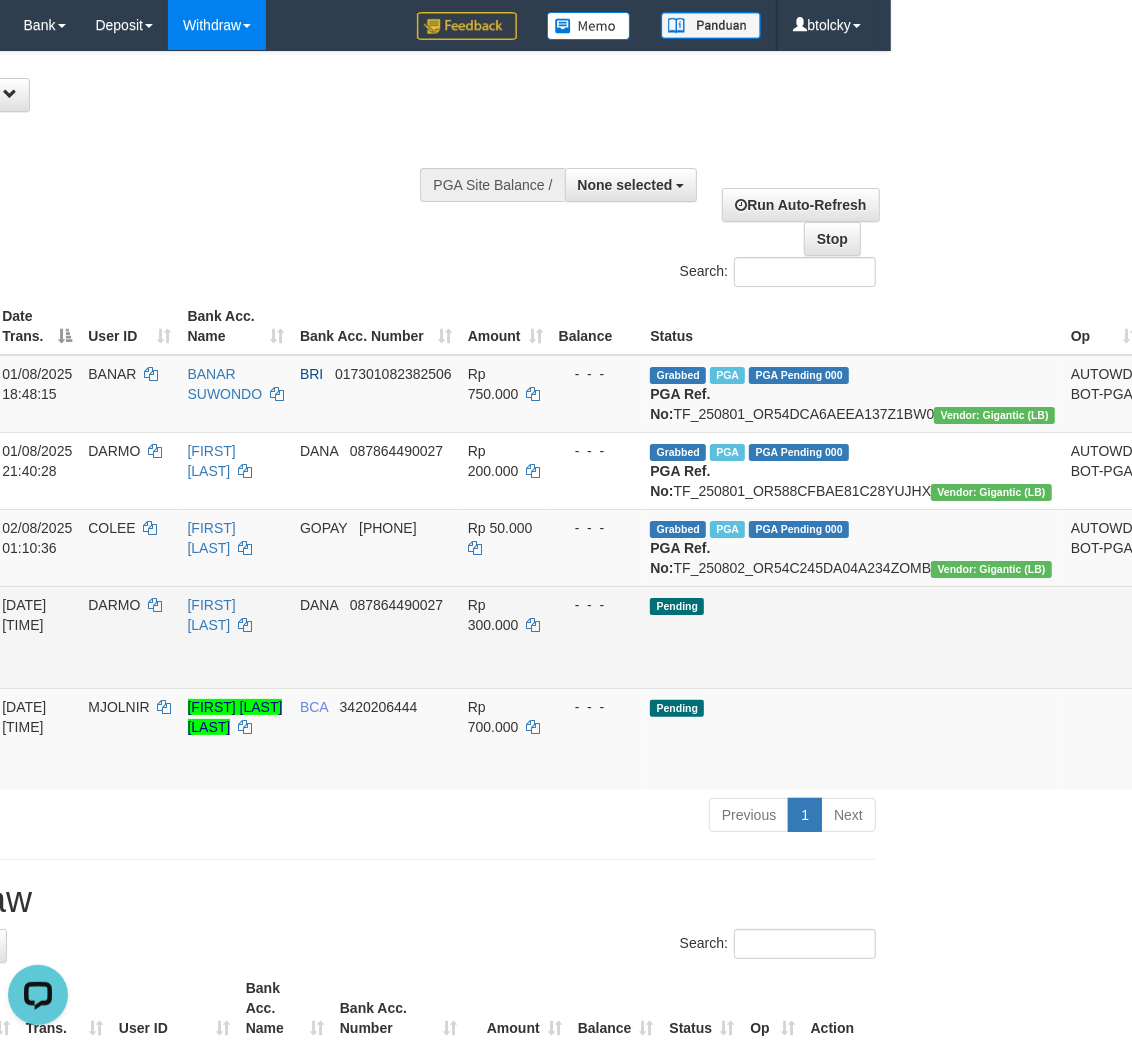 click on "Send PGA" at bounding box center [1170, 660] 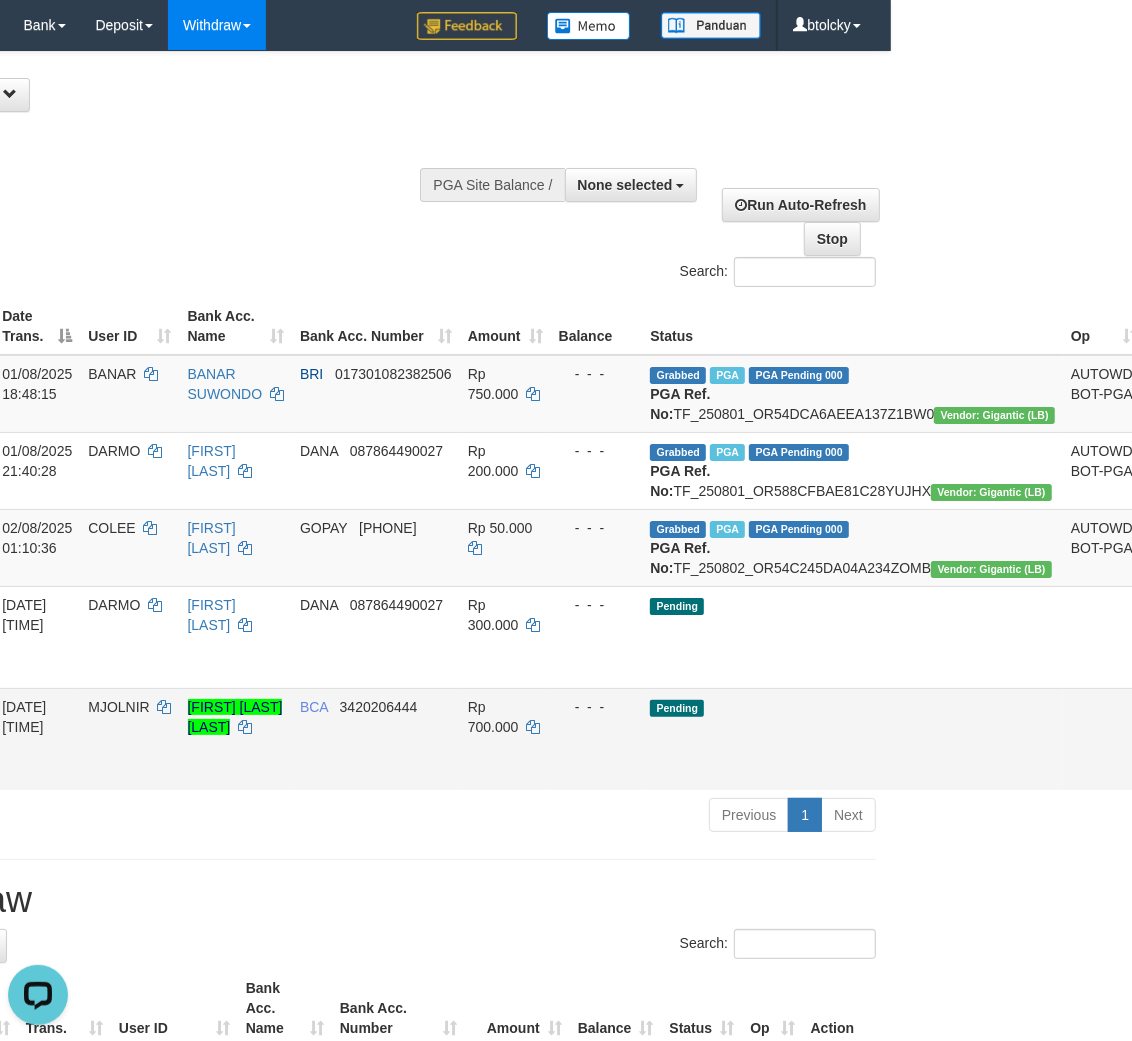 click on "Send PGA" at bounding box center (1170, 762) 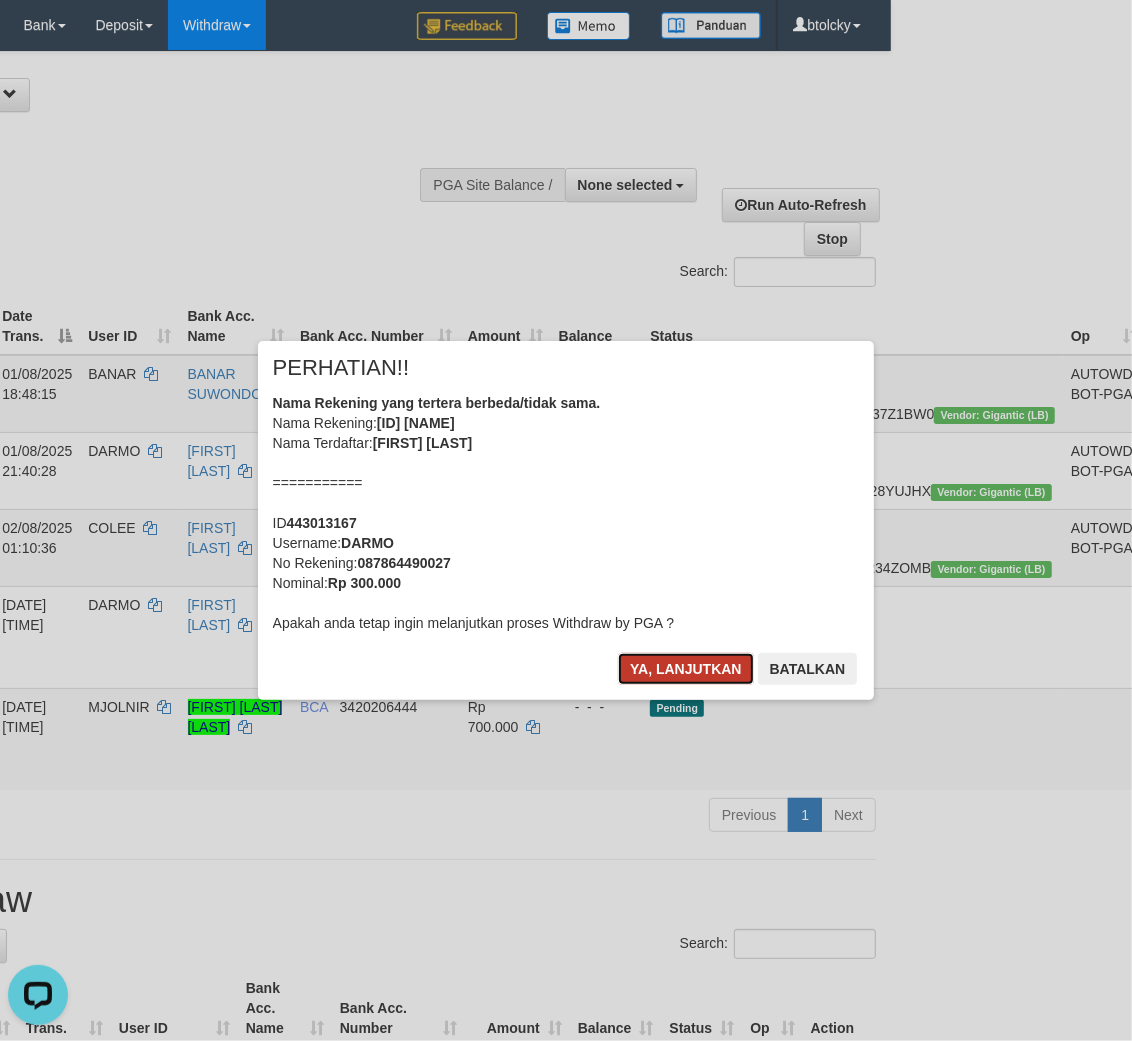 click on "Ya, lanjutkan" at bounding box center [686, 669] 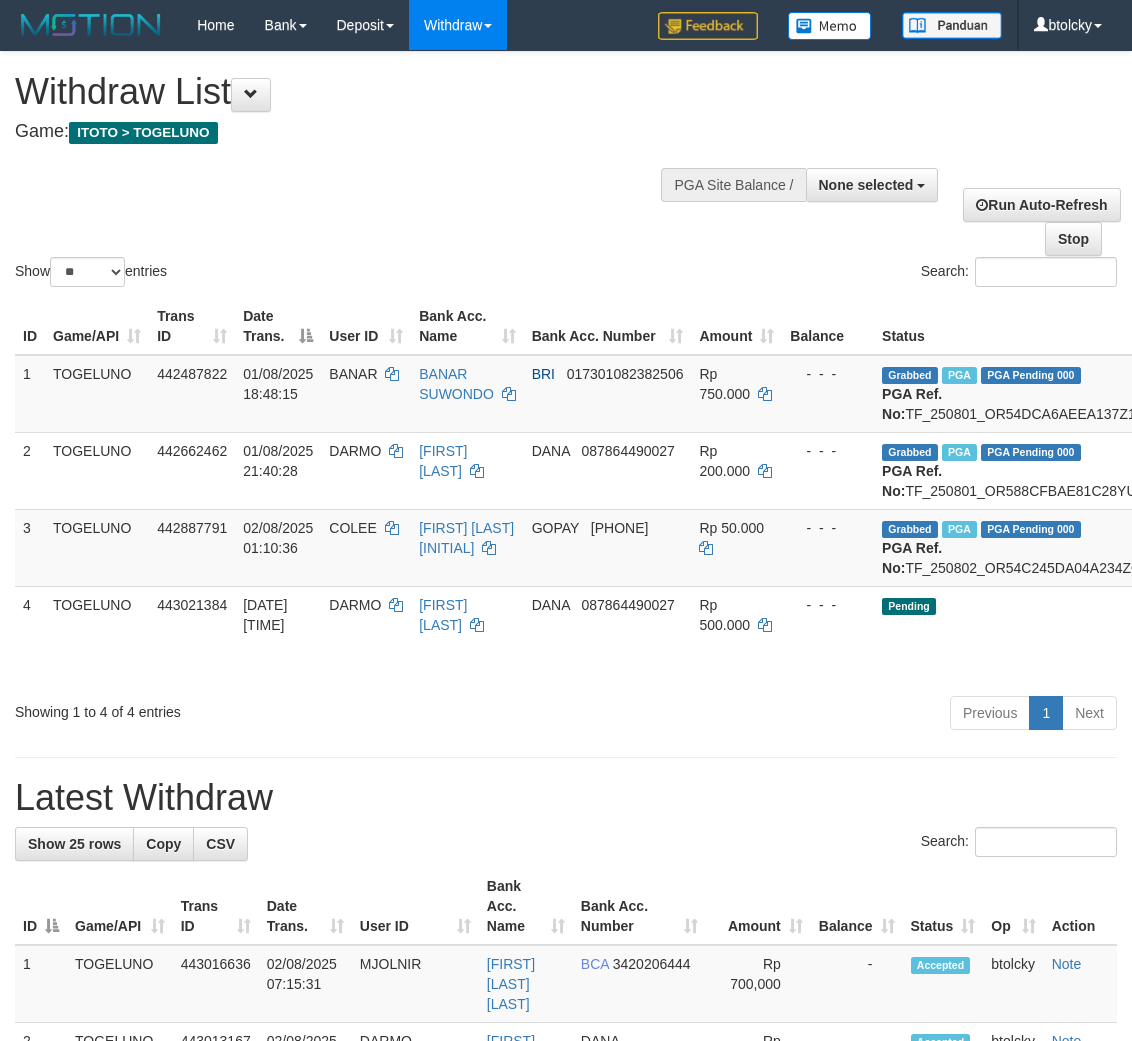 select 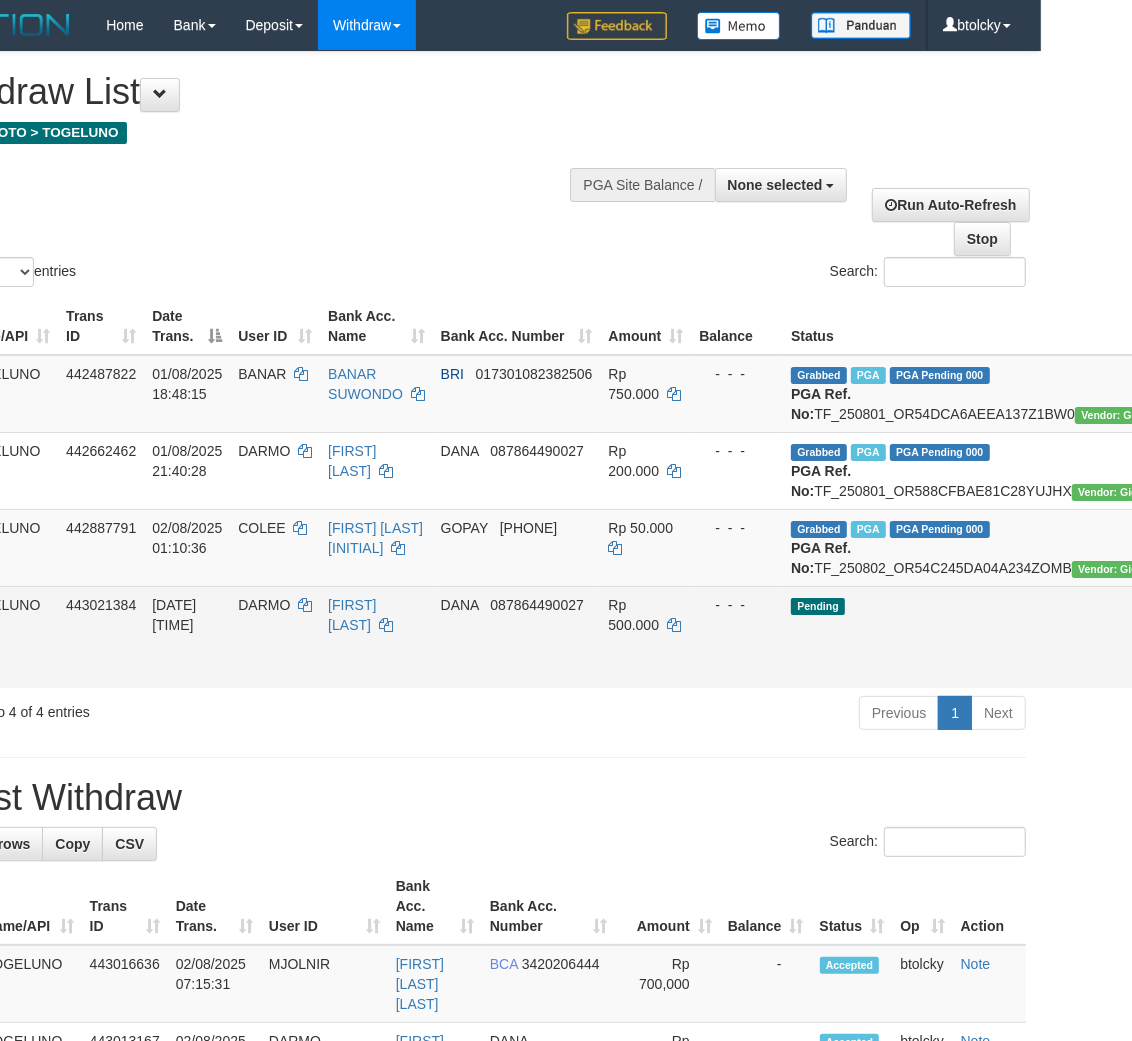 scroll, scrollTop: 0, scrollLeft: 233, axis: horizontal 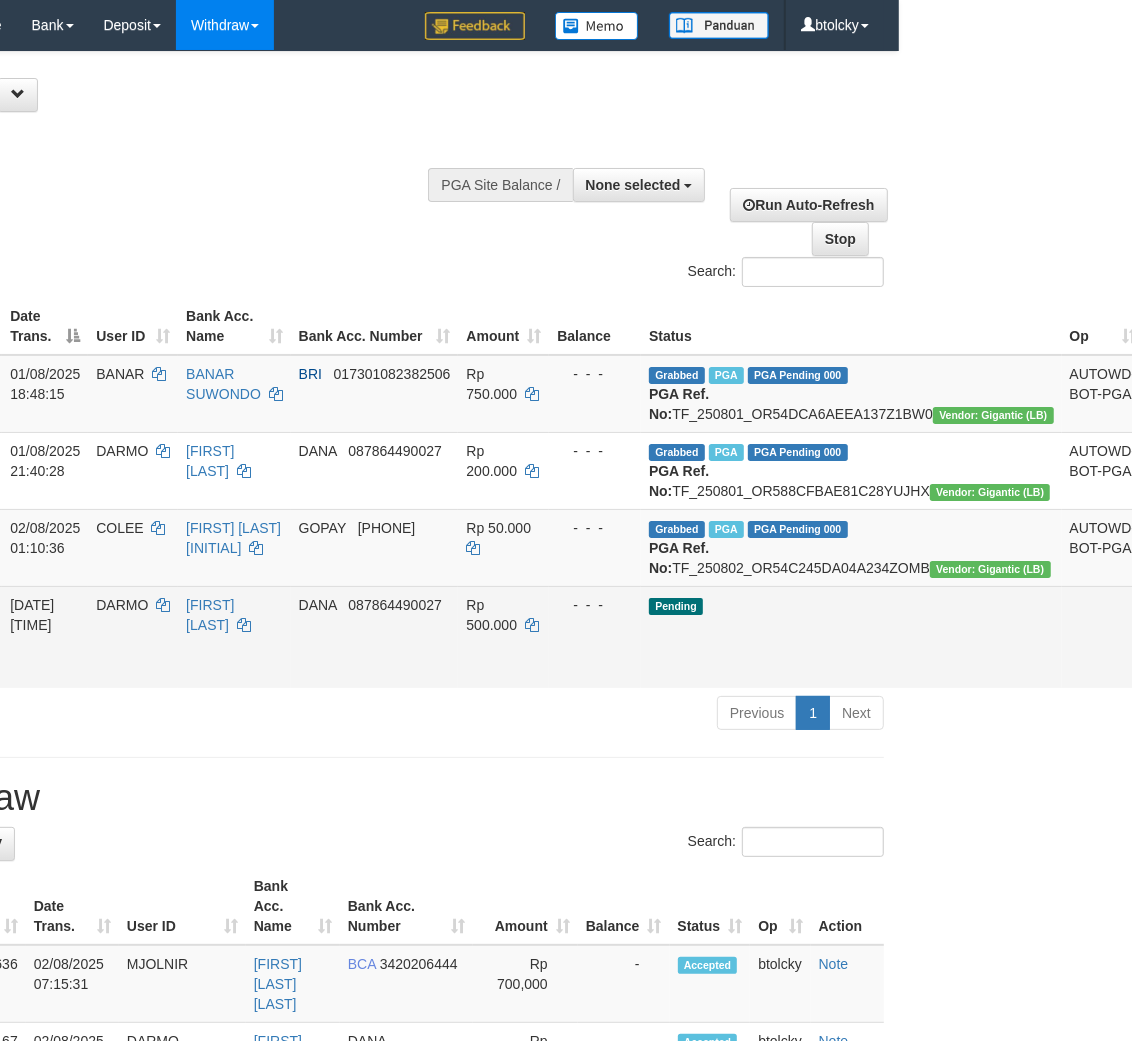 click on "Send PGA" at bounding box center (1168, 660) 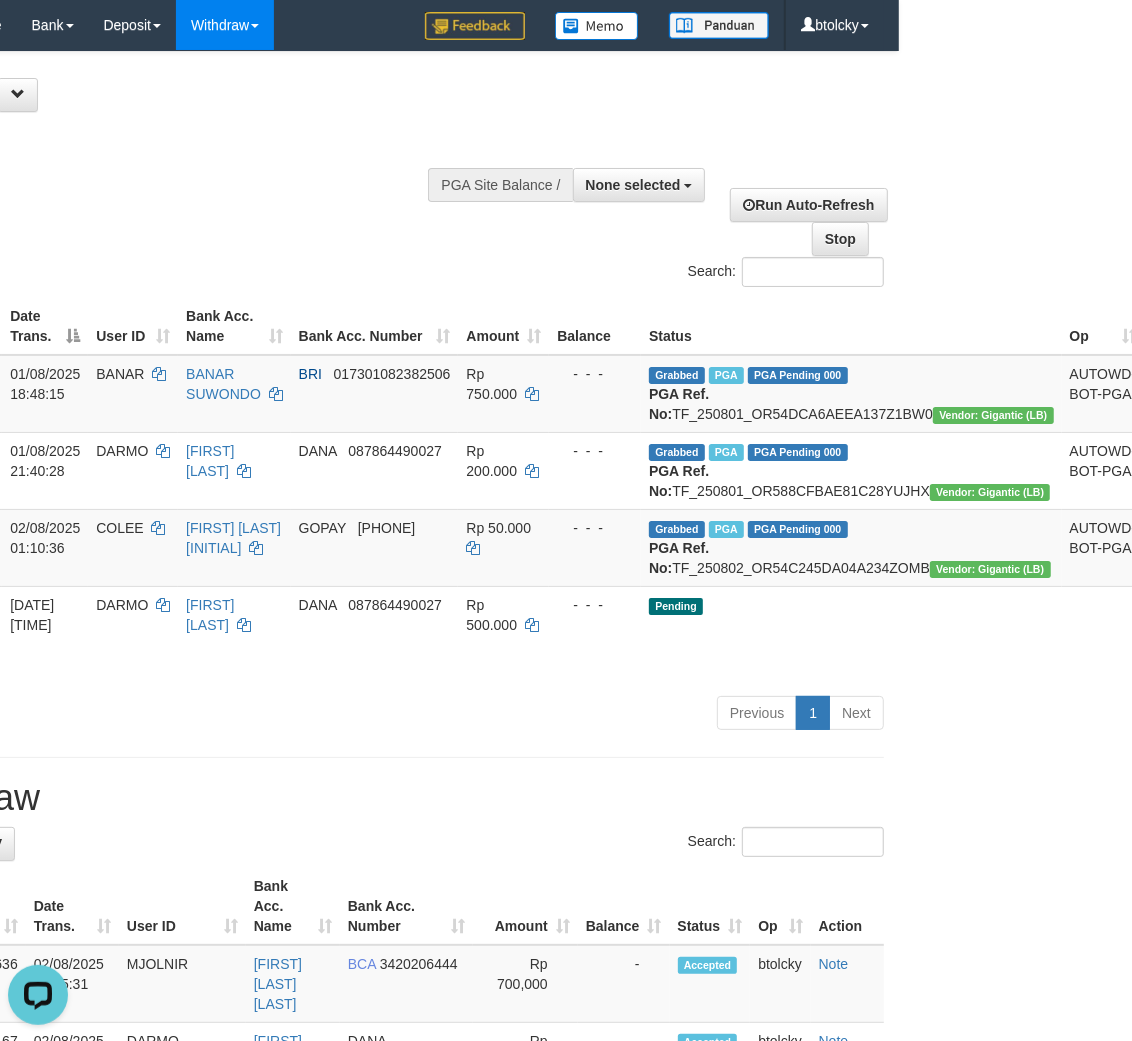 scroll, scrollTop: 0, scrollLeft: 0, axis: both 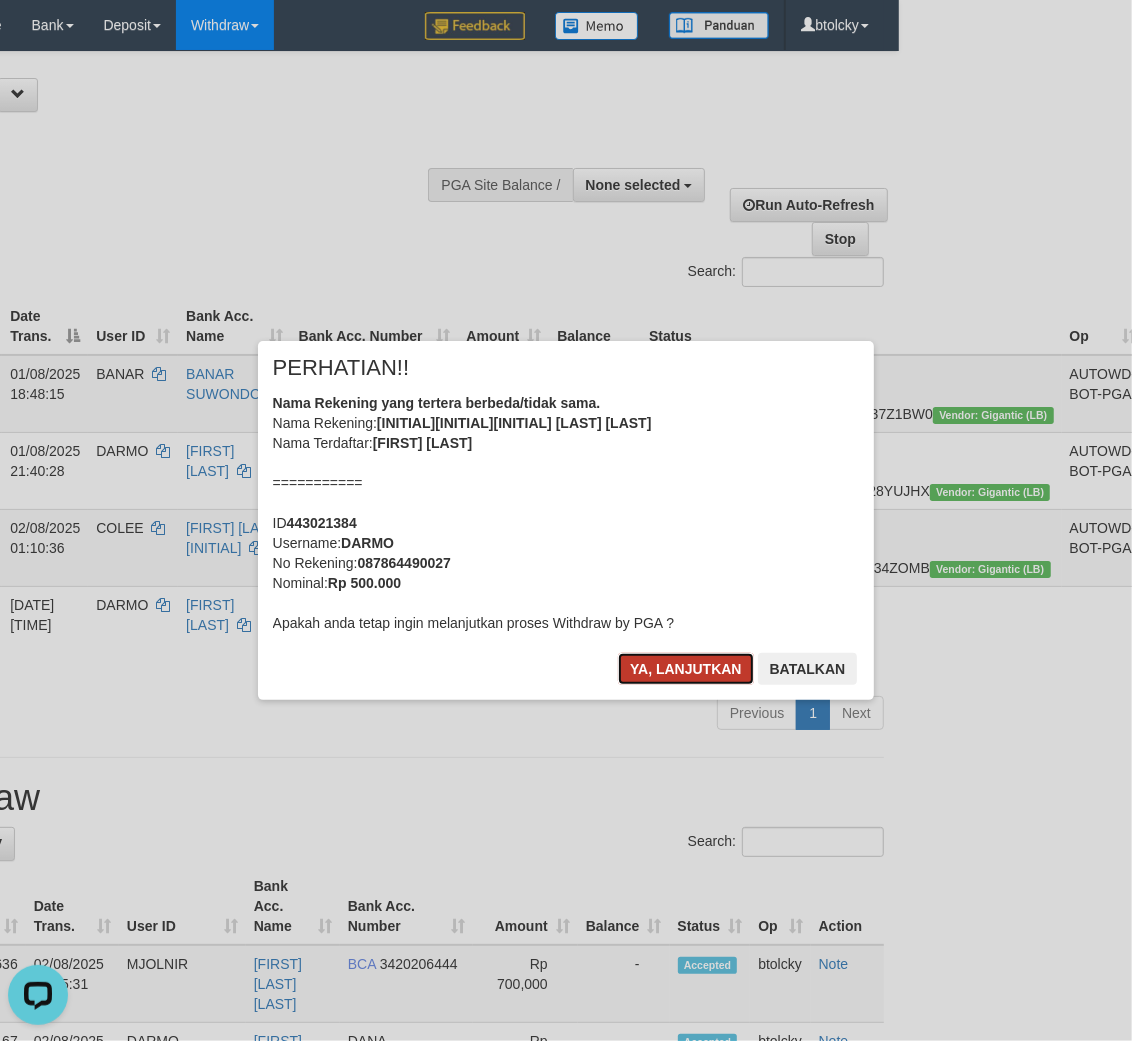 click on "Ya, lanjutkan" at bounding box center [686, 669] 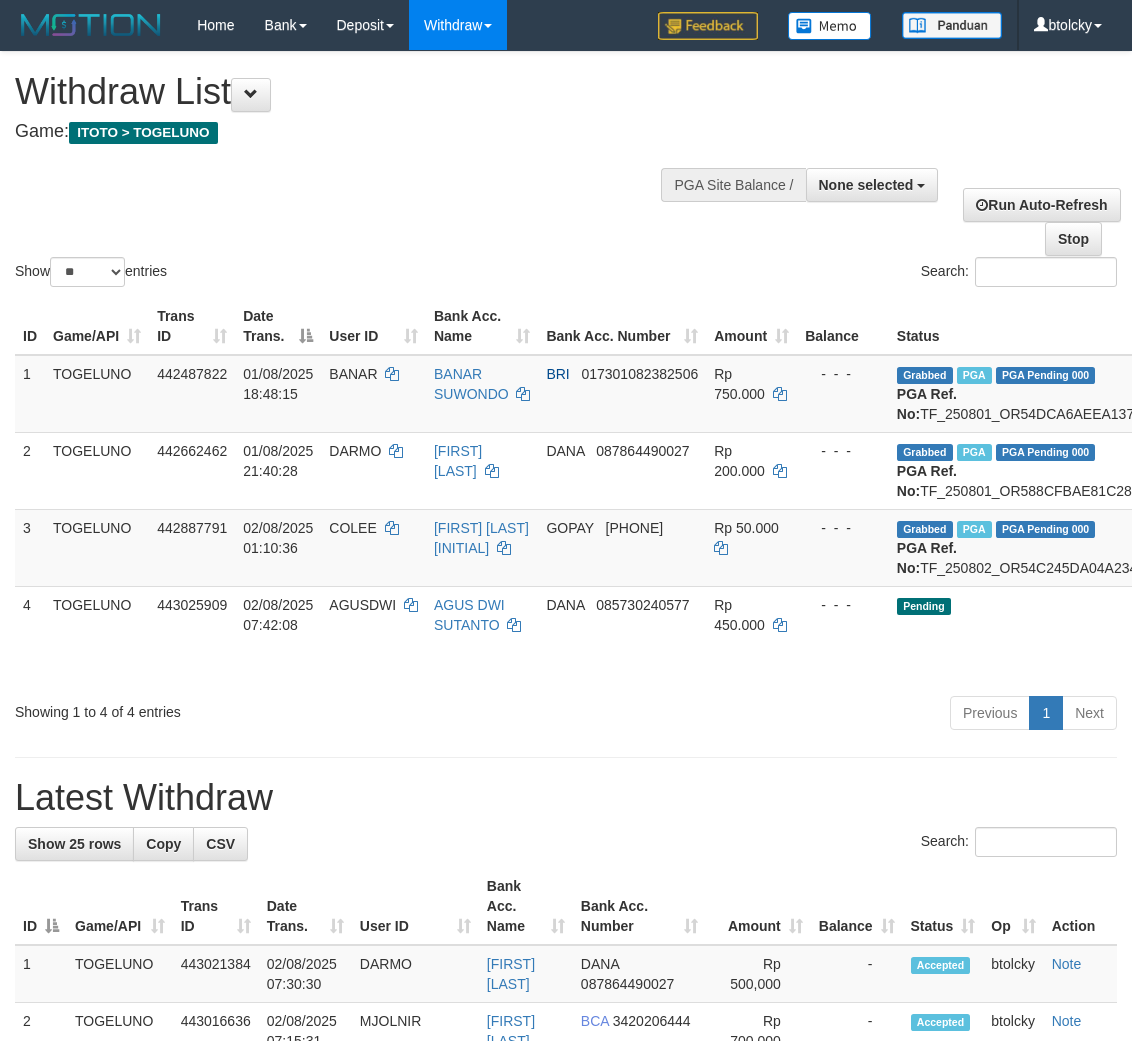 select 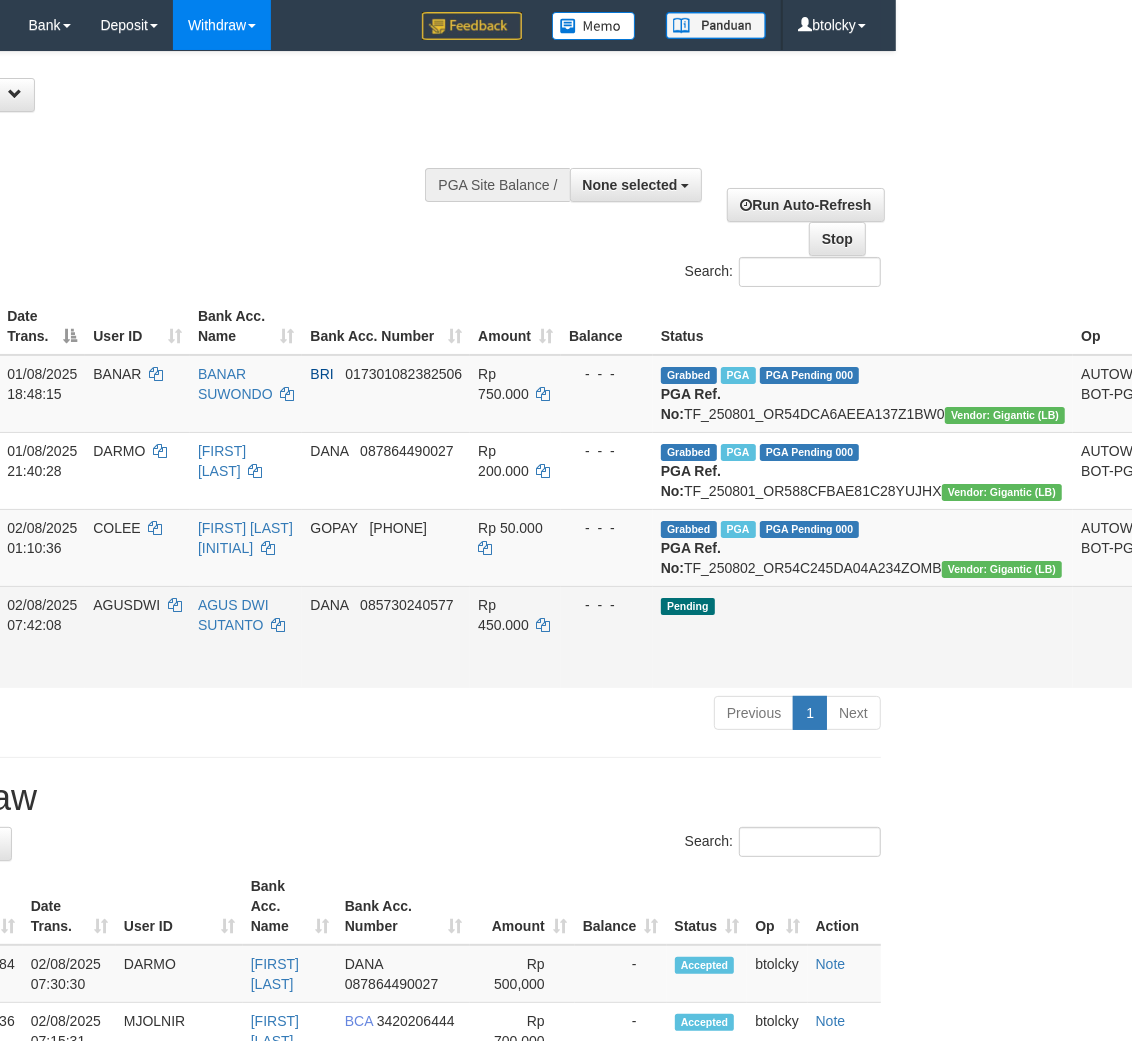 scroll, scrollTop: 0, scrollLeft: 252, axis: horizontal 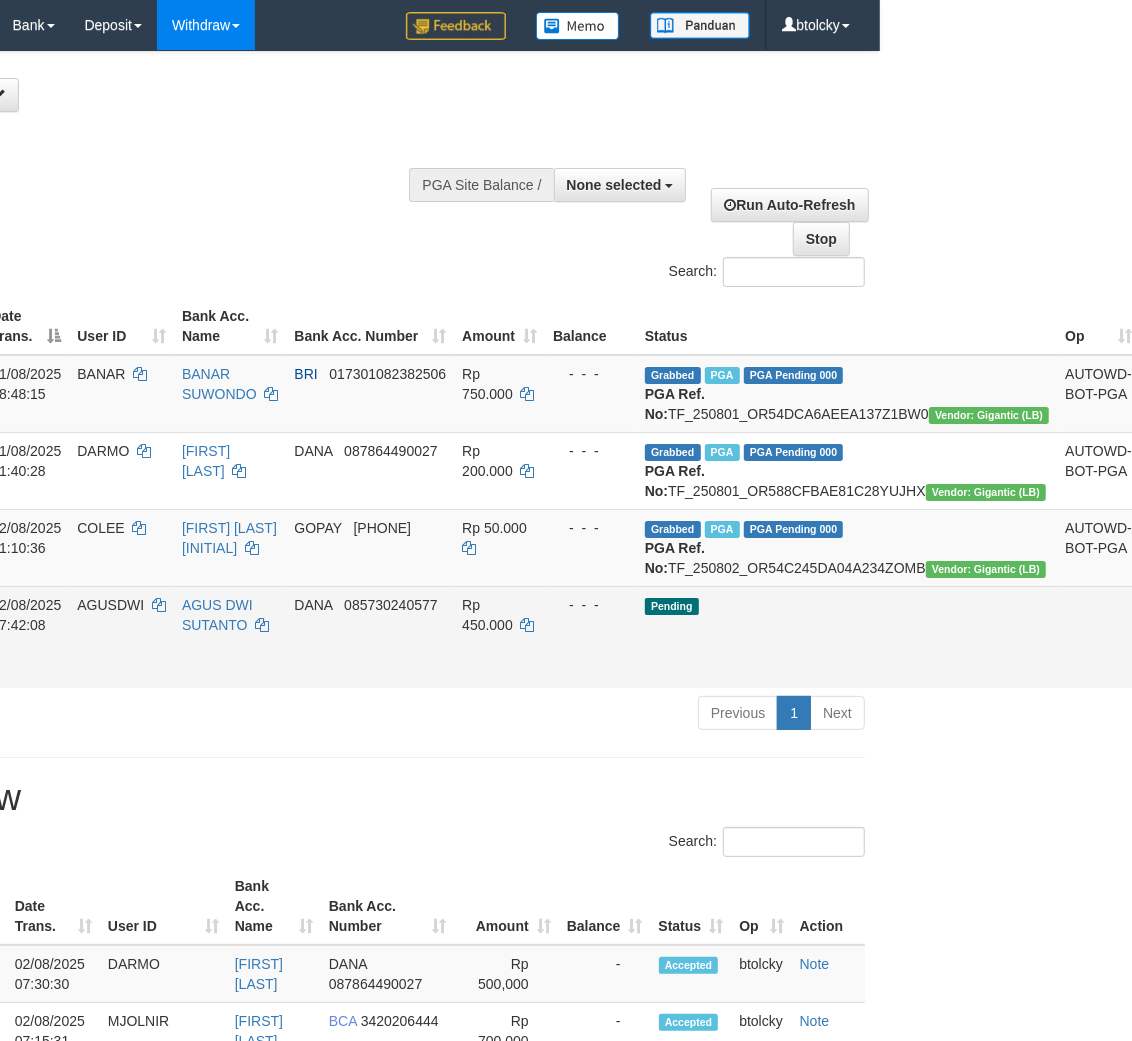 click on "Send PGA" at bounding box center [1164, 660] 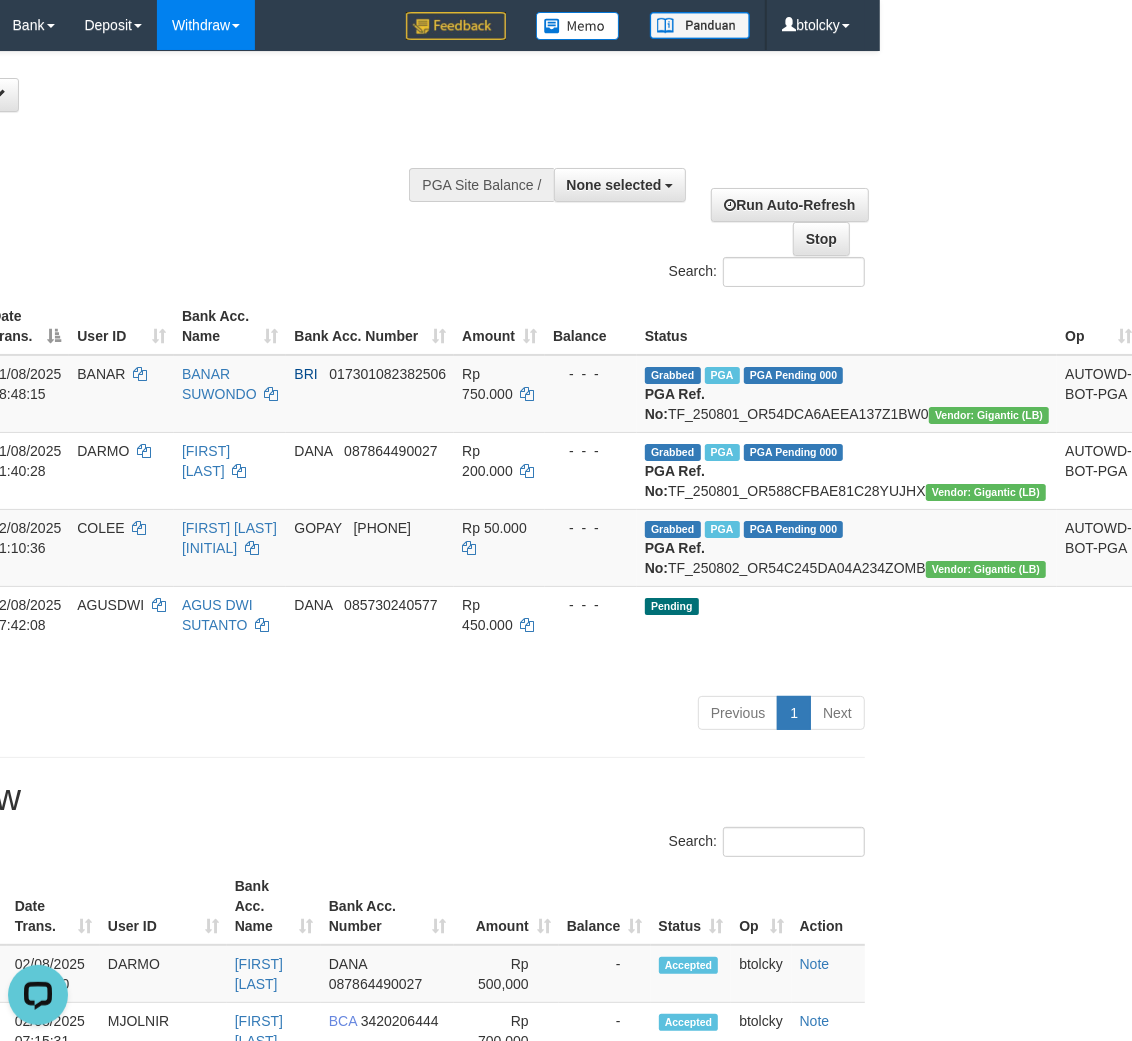 scroll, scrollTop: 0, scrollLeft: 0, axis: both 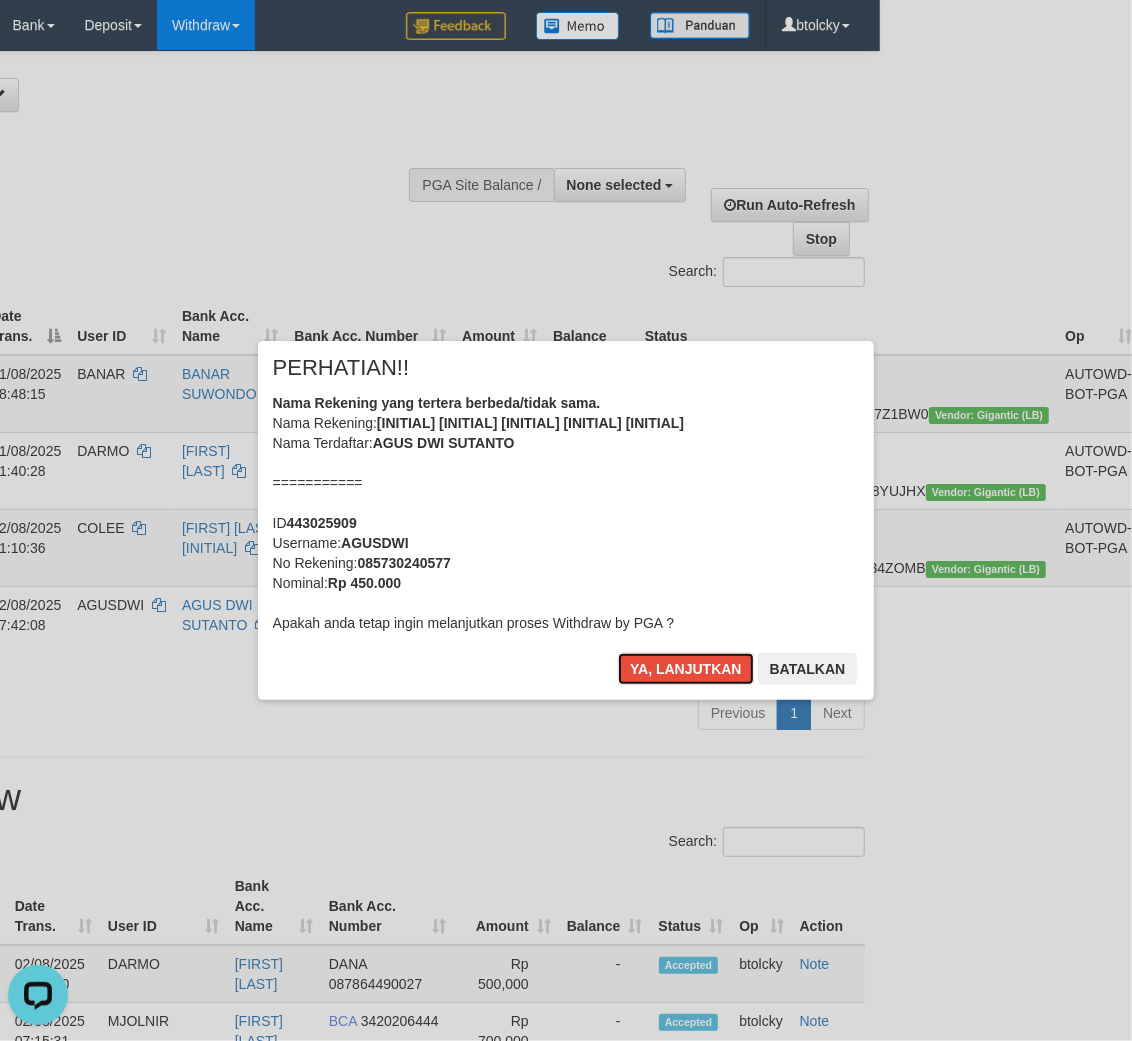 type 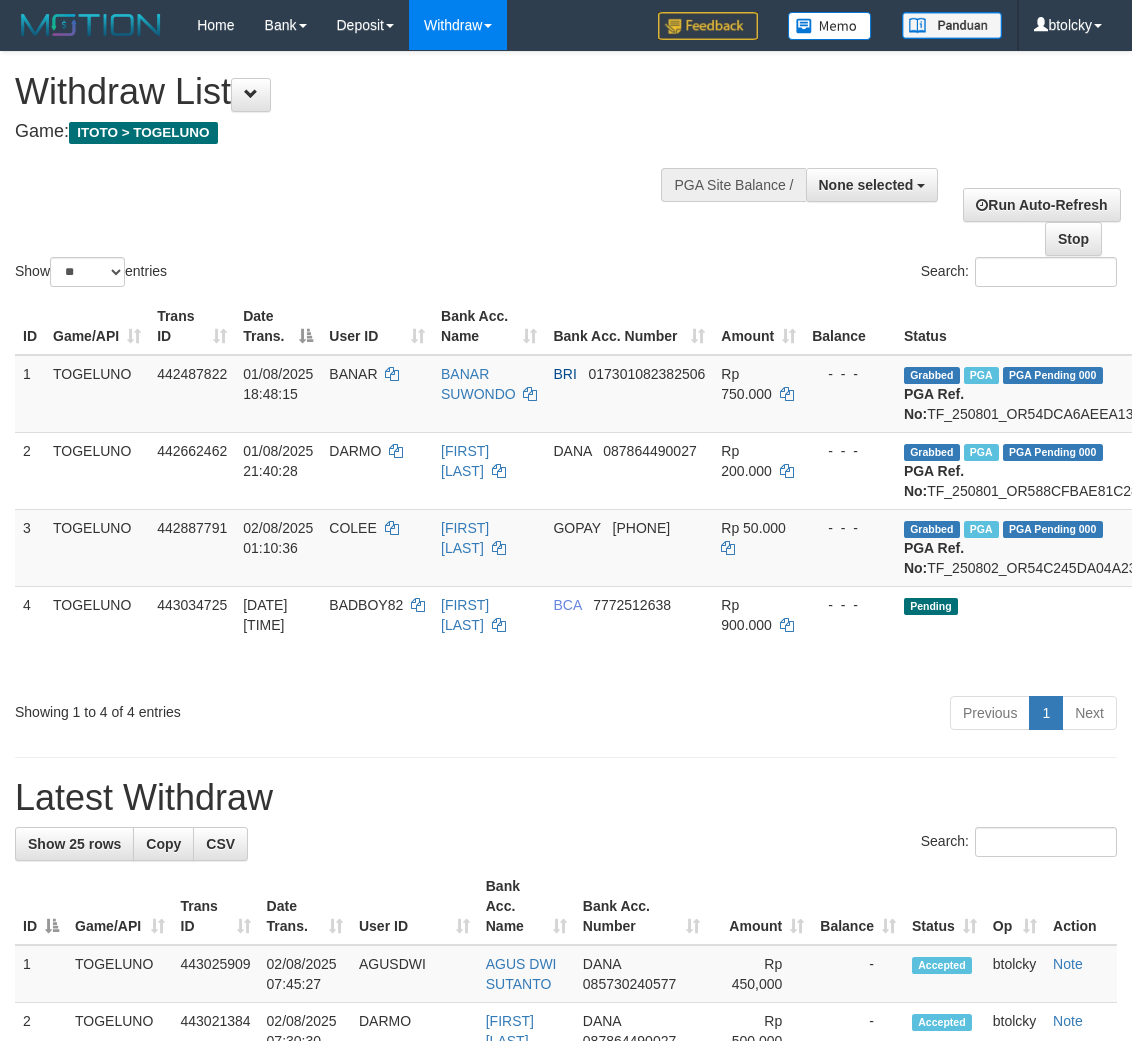 select 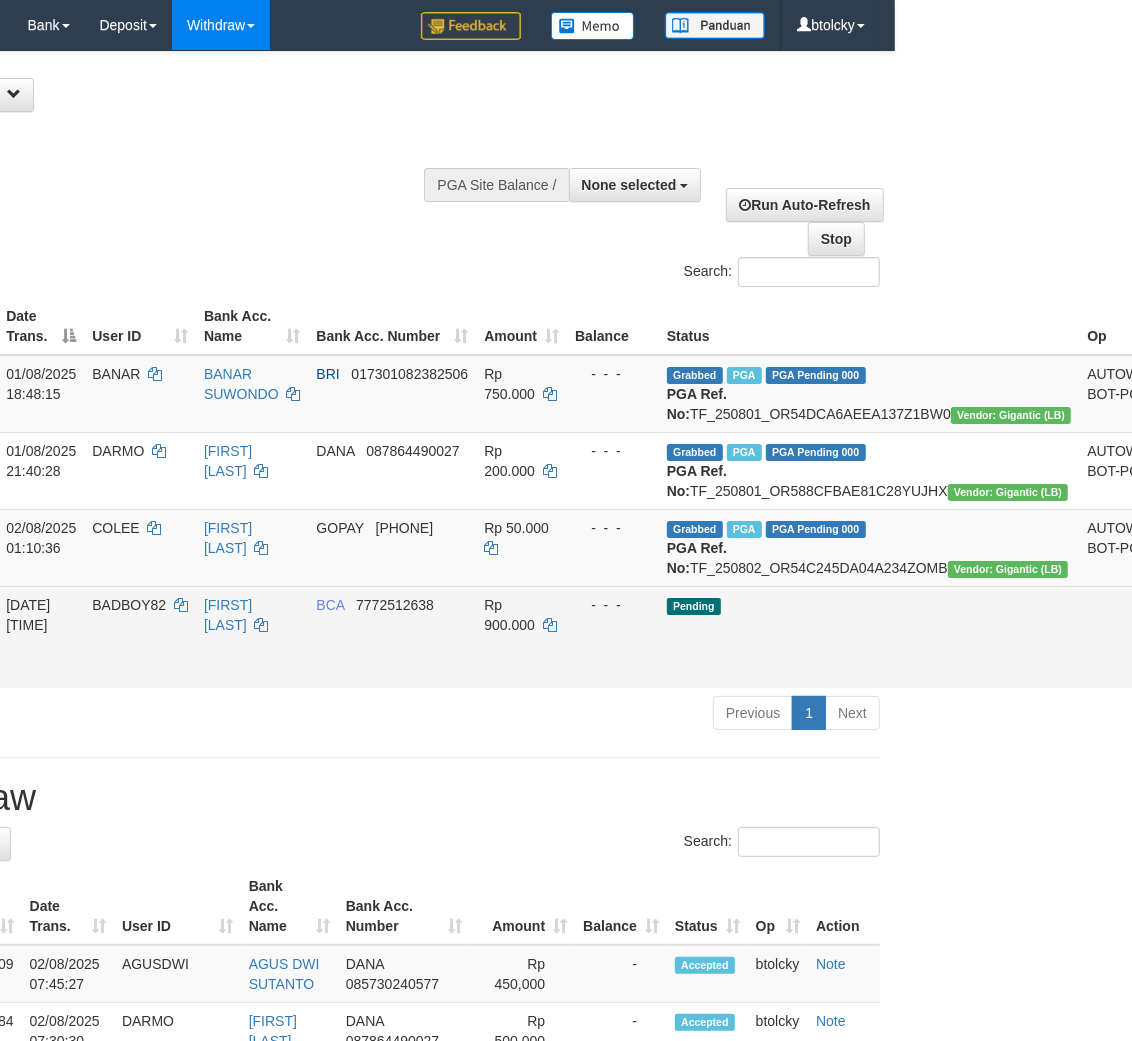 click on "Send PGA" at bounding box center [1186, 660] 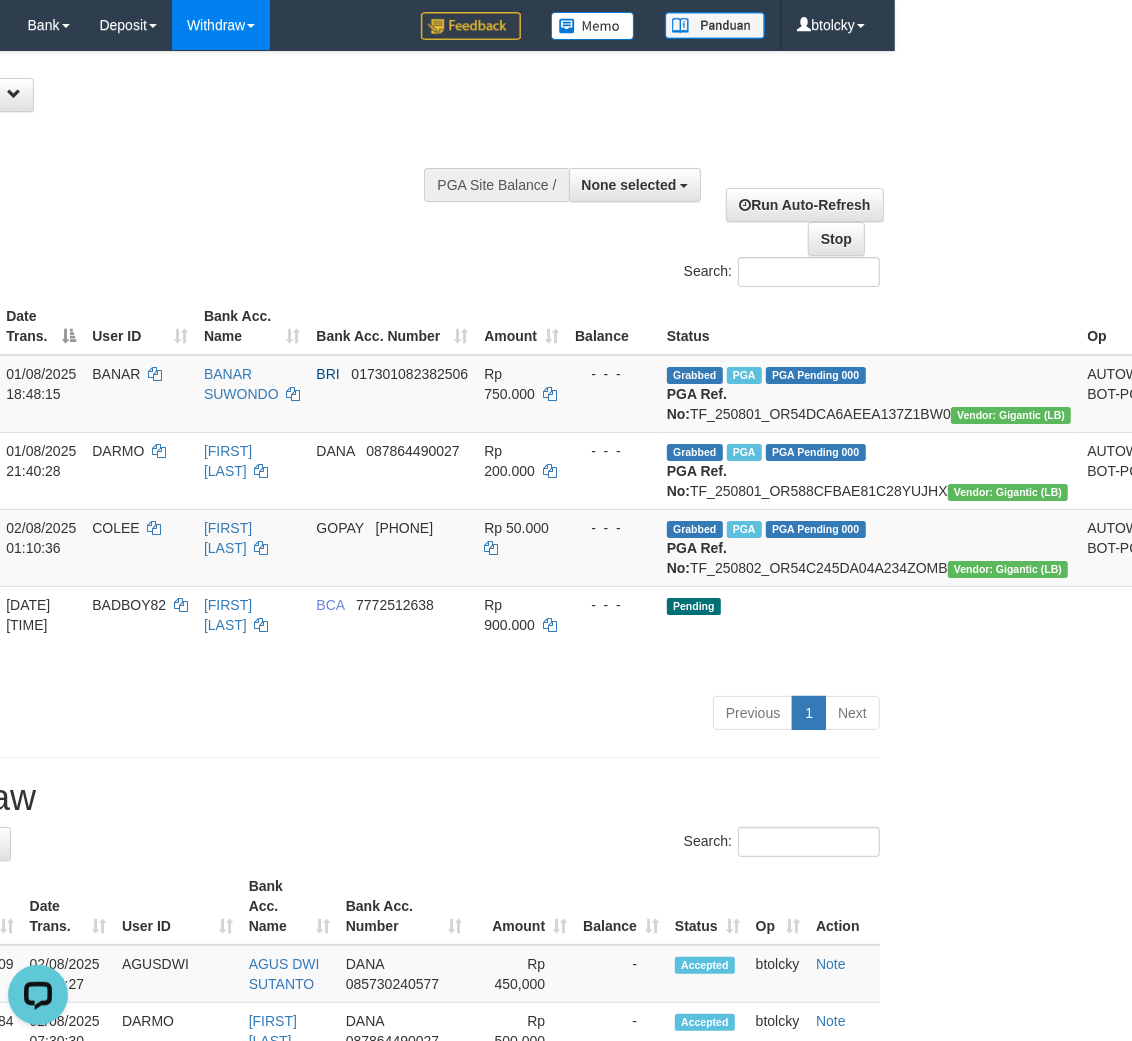 scroll, scrollTop: 0, scrollLeft: 0, axis: both 